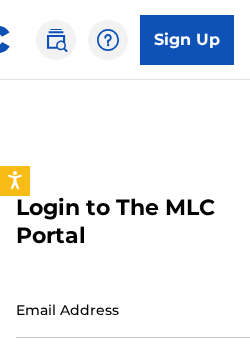 scroll, scrollTop: 176, scrollLeft: 0, axis: vertical 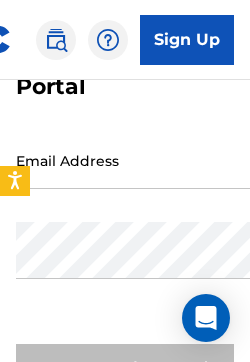 click on "Email Address" at bounding box center (185, 160) 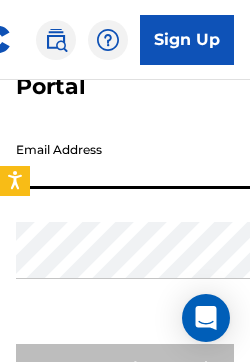 scroll, scrollTop: 148, scrollLeft: 0, axis: vertical 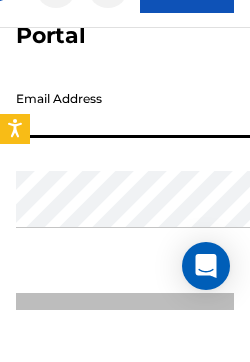 type on "[EMAIL_ADDRESS][DOMAIN_NAME]" 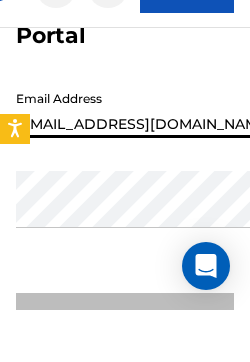 click on "Login" at bounding box center (125, 370) 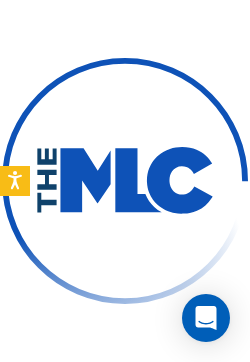 scroll, scrollTop: 0, scrollLeft: 0, axis: both 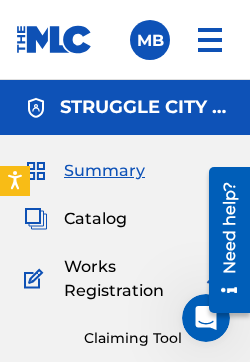 click on "Catalog" at bounding box center [95, 219] 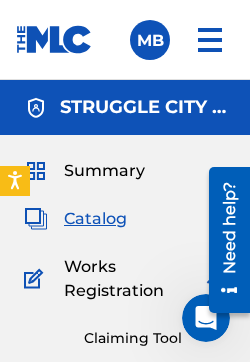 click on "Catalog" at bounding box center (95, 219) 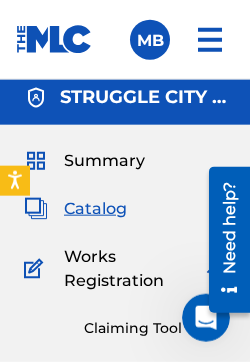 scroll, scrollTop: 0, scrollLeft: 0, axis: both 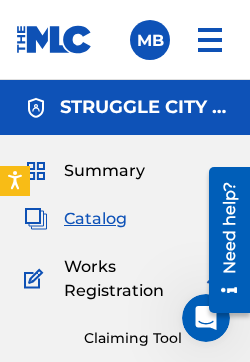 click on "Catalog" at bounding box center (95, 219) 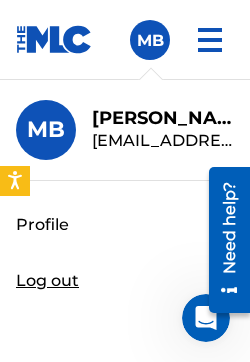 scroll, scrollTop: 0, scrollLeft: 0, axis: both 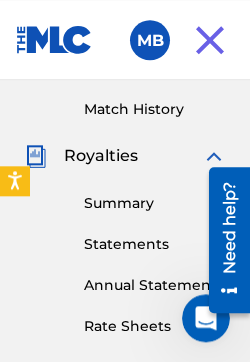 click at bounding box center [214, 156] 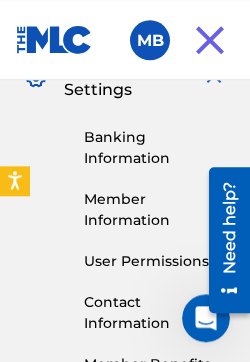 scroll, scrollTop: 770, scrollLeft: 0, axis: vertical 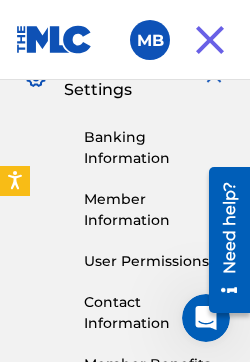 click on "Banking Information" at bounding box center [155, 148] 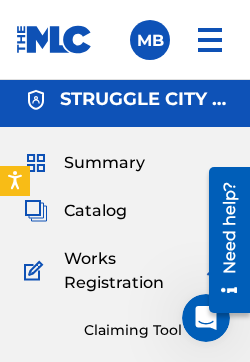 scroll, scrollTop: 0, scrollLeft: 0, axis: both 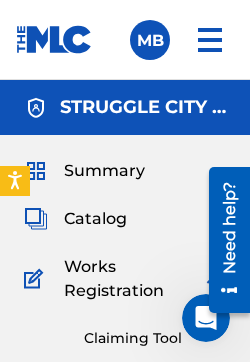 click on "Summary" at bounding box center [104, 171] 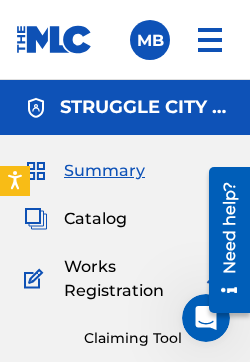 click on "Catalog" at bounding box center (95, 219) 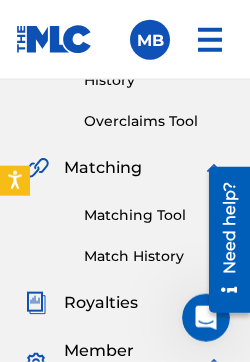 scroll, scrollTop: 486, scrollLeft: 0, axis: vertical 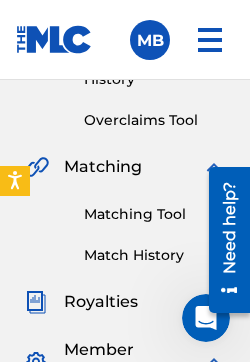 click at bounding box center (210, 40) 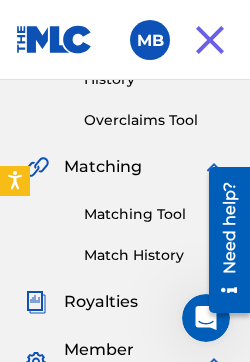 click at bounding box center (210, 40) 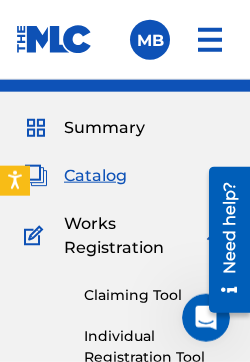 scroll, scrollTop: 0, scrollLeft: 0, axis: both 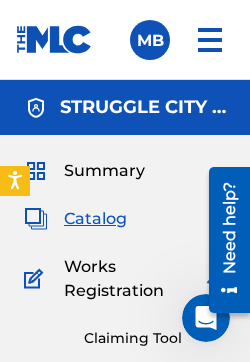 click on "Summary" at bounding box center [104, 171] 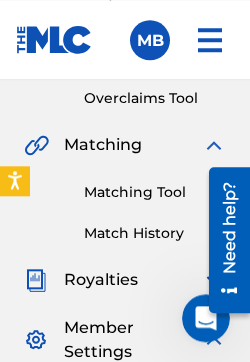 scroll, scrollTop: 508, scrollLeft: 0, axis: vertical 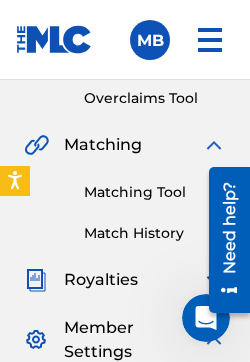 click on "Matching Tool" at bounding box center (155, 192) 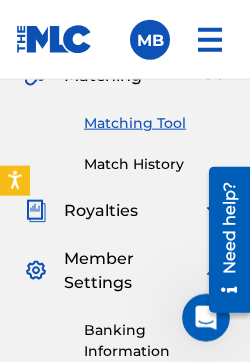 scroll, scrollTop: 578, scrollLeft: 0, axis: vertical 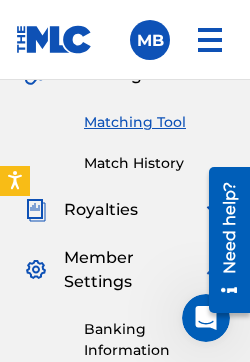 click on "Royalties" at bounding box center (101, 210) 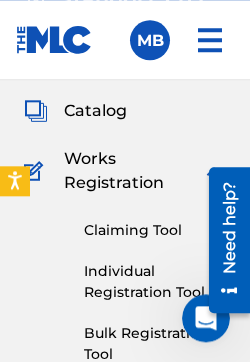 scroll, scrollTop: 0, scrollLeft: 0, axis: both 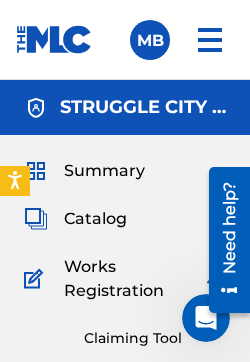 click on "STRUGGLE CITY PUBLISHING" at bounding box center [143, 107] 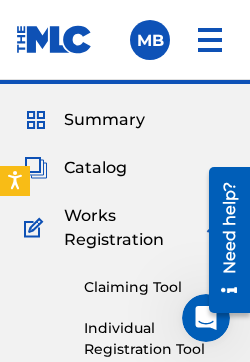 scroll, scrollTop: 59, scrollLeft: 0, axis: vertical 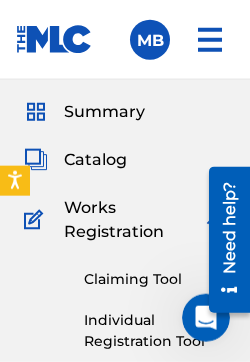 click on "Catalog" at bounding box center (95, 160) 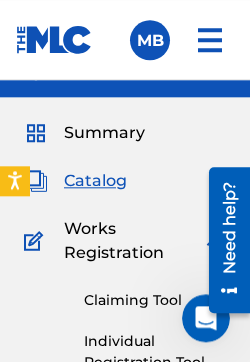 scroll, scrollTop: 0, scrollLeft: 0, axis: both 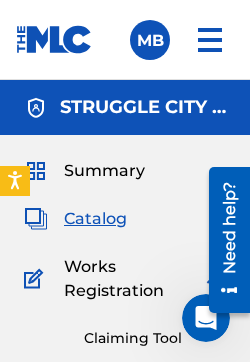 click on "Summary" at bounding box center (104, 171) 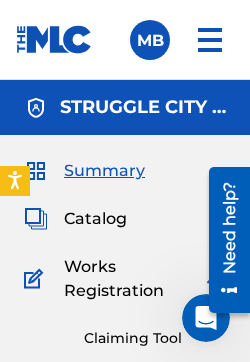 click at bounding box center (210, 40) 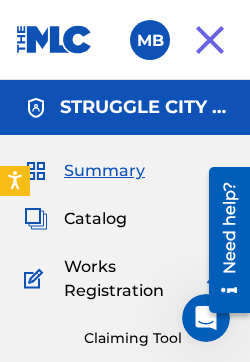 click at bounding box center (150, 40) 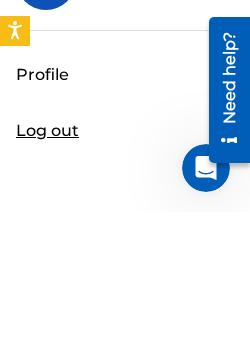 scroll, scrollTop: 64, scrollLeft: 0, axis: vertical 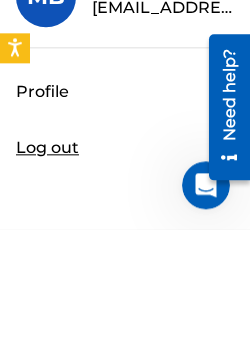 click on "Profile" at bounding box center [42, 225] 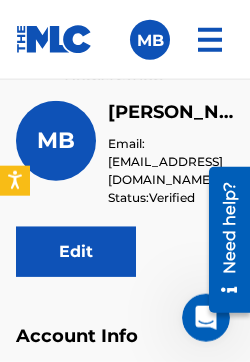 scroll, scrollTop: 181, scrollLeft: 0, axis: vertical 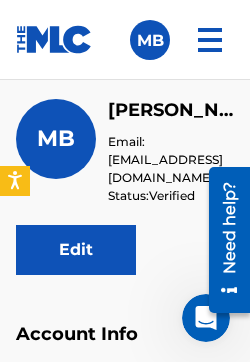 click on "Edit" at bounding box center [76, 250] 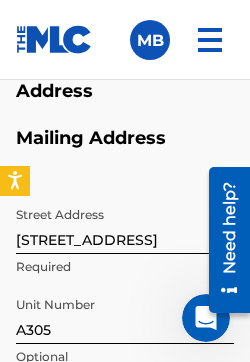 scroll, scrollTop: 1056, scrollLeft: 0, axis: vertical 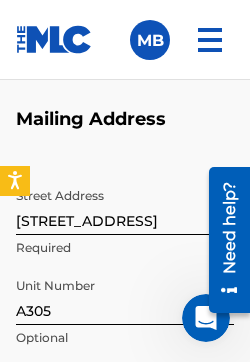 click on "[STREET_ADDRESS]" at bounding box center (125, 206) 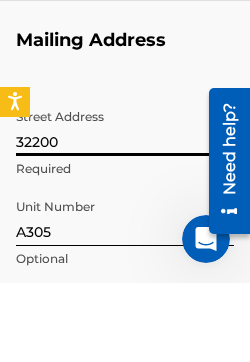 type on "3220" 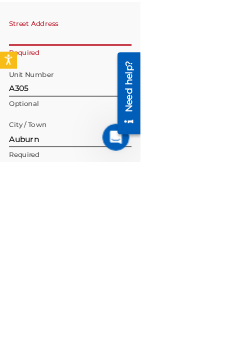 scroll, scrollTop: 1056, scrollLeft: 0, axis: vertical 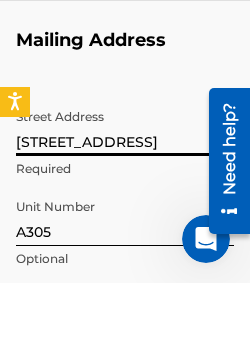 type on "[STREET_ADDRESS]" 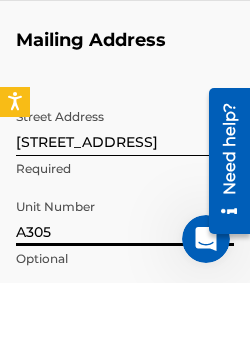 scroll, scrollTop: 1079, scrollLeft: 0, axis: vertical 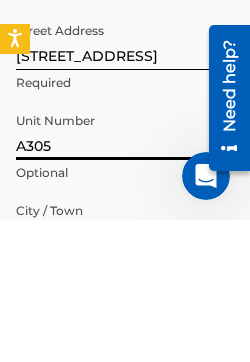 click on "A305" at bounding box center (125, 273) 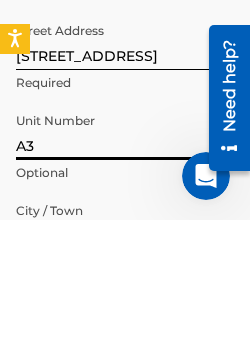 type on "A" 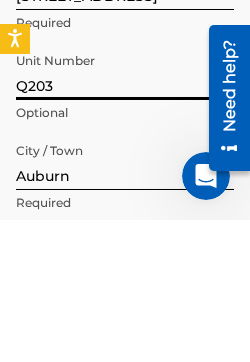 type on "Q203" 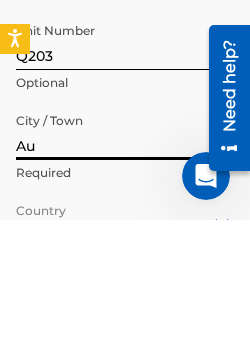 type on "A" 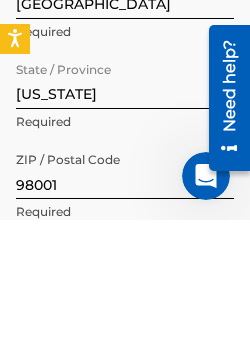 type on "Federal way" 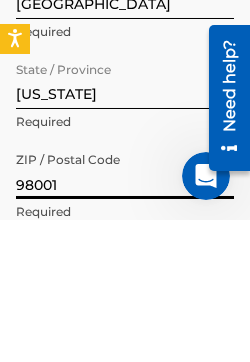scroll, scrollTop: 1439, scrollLeft: 0, axis: vertical 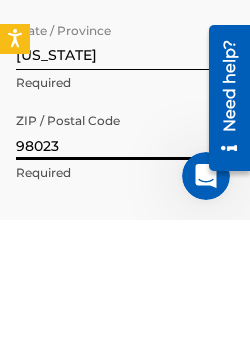 type on "98023" 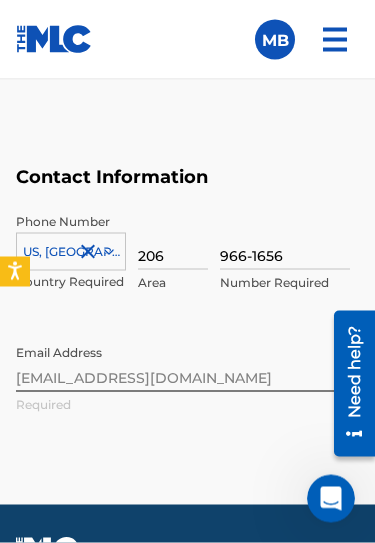 scroll, scrollTop: 1681, scrollLeft: 0, axis: vertical 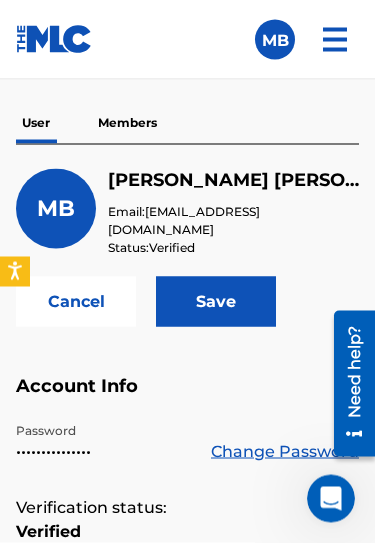 click on "Save" at bounding box center [216, 302] 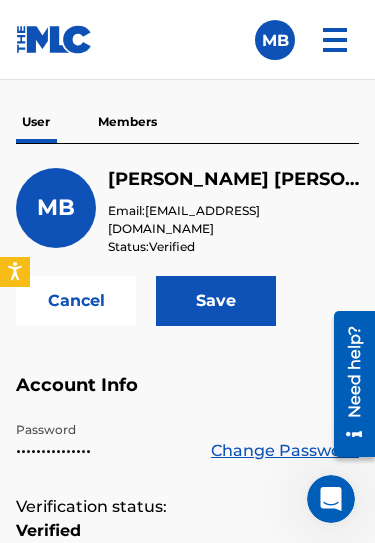 scroll, scrollTop: 1510, scrollLeft: 0, axis: vertical 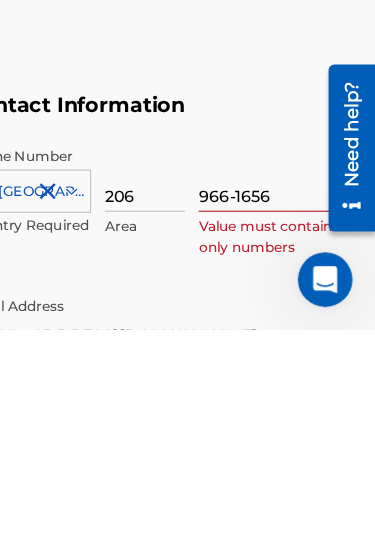 click on "966-1656" at bounding box center (285, 411) 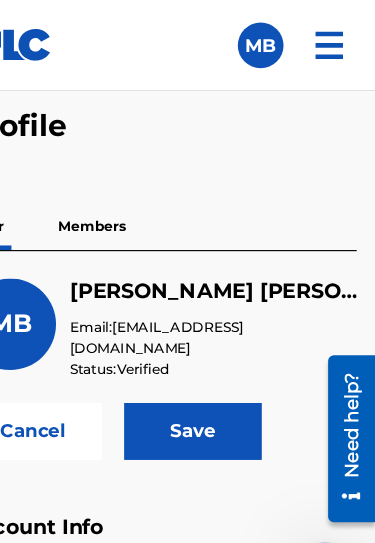scroll, scrollTop: 0, scrollLeft: 0, axis: both 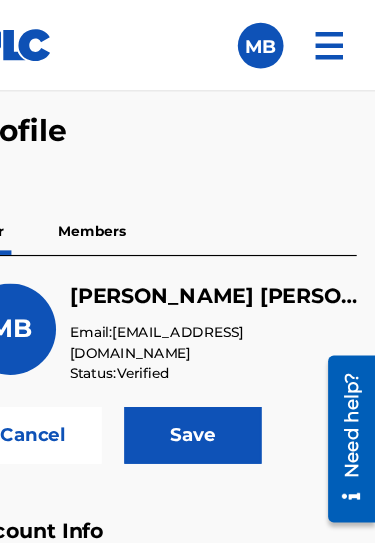 click on "Save" at bounding box center (216, 381) 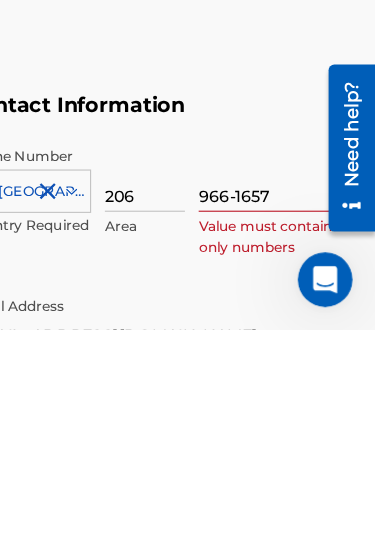 scroll, scrollTop: 1516, scrollLeft: 0, axis: vertical 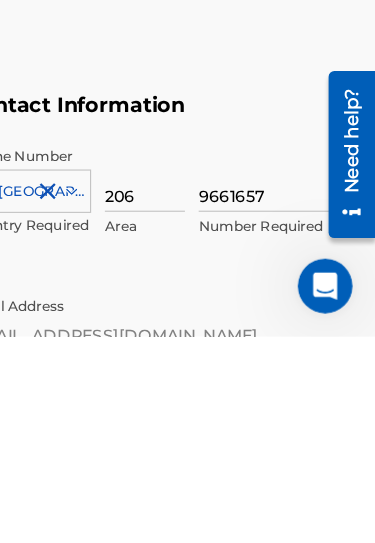 type on "9661657" 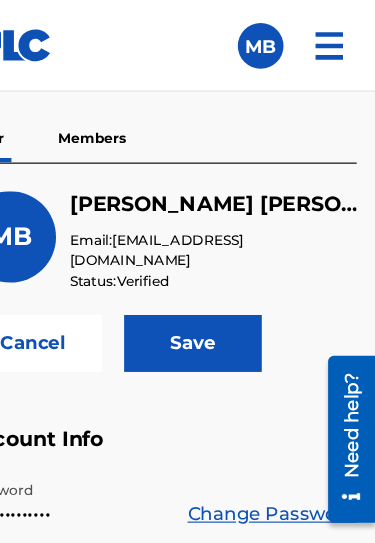 scroll, scrollTop: 20, scrollLeft: 0, axis: vertical 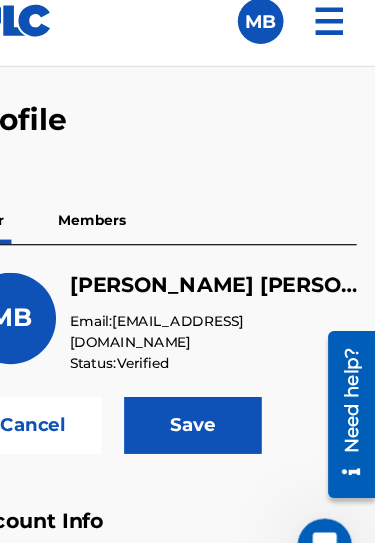 click on "Save" at bounding box center (216, 393) 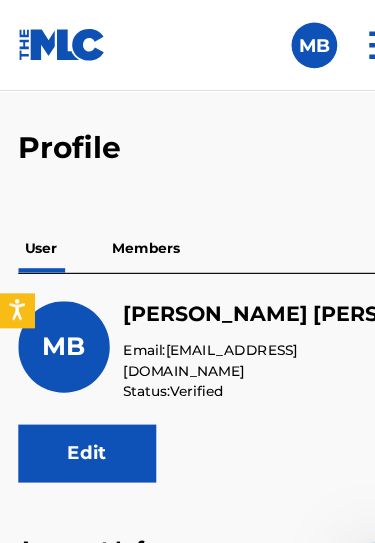 scroll, scrollTop: 0, scrollLeft: 0, axis: both 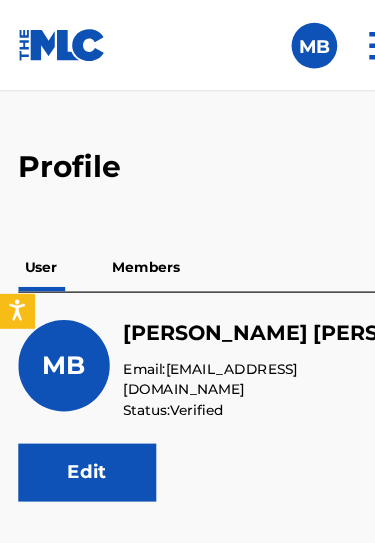 click at bounding box center [275, 40] 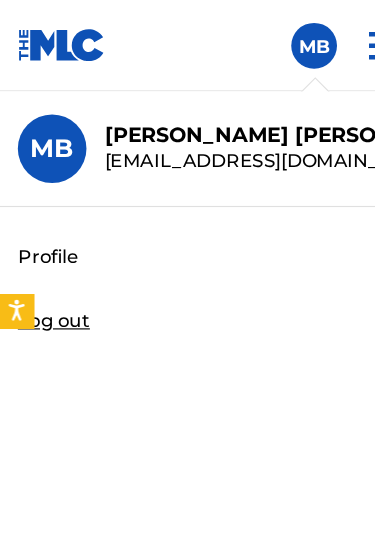 click on "Member MB MB [PERSON_NAME] [EMAIL_ADDRESS][DOMAIN_NAME] Profile Log out" at bounding box center [187, 40] 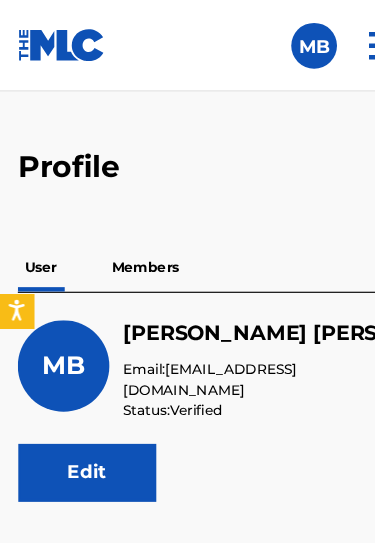 click on "Status:  Verified" at bounding box center (233, 359) 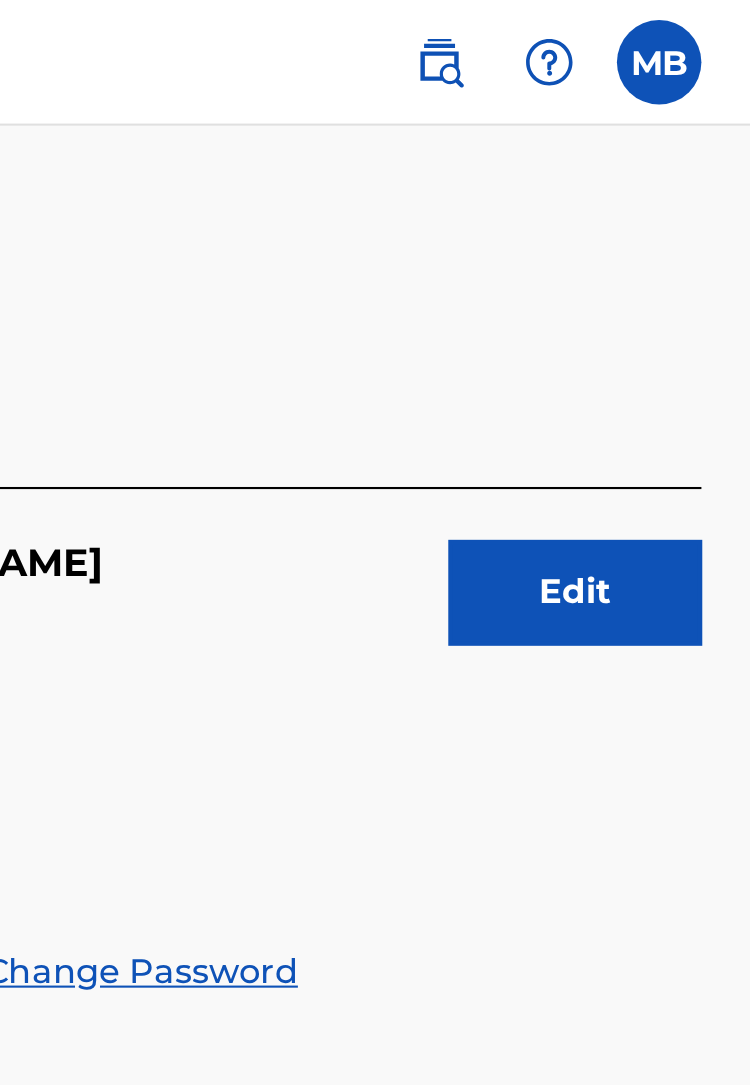 scroll, scrollTop: 0, scrollLeft: 0, axis: both 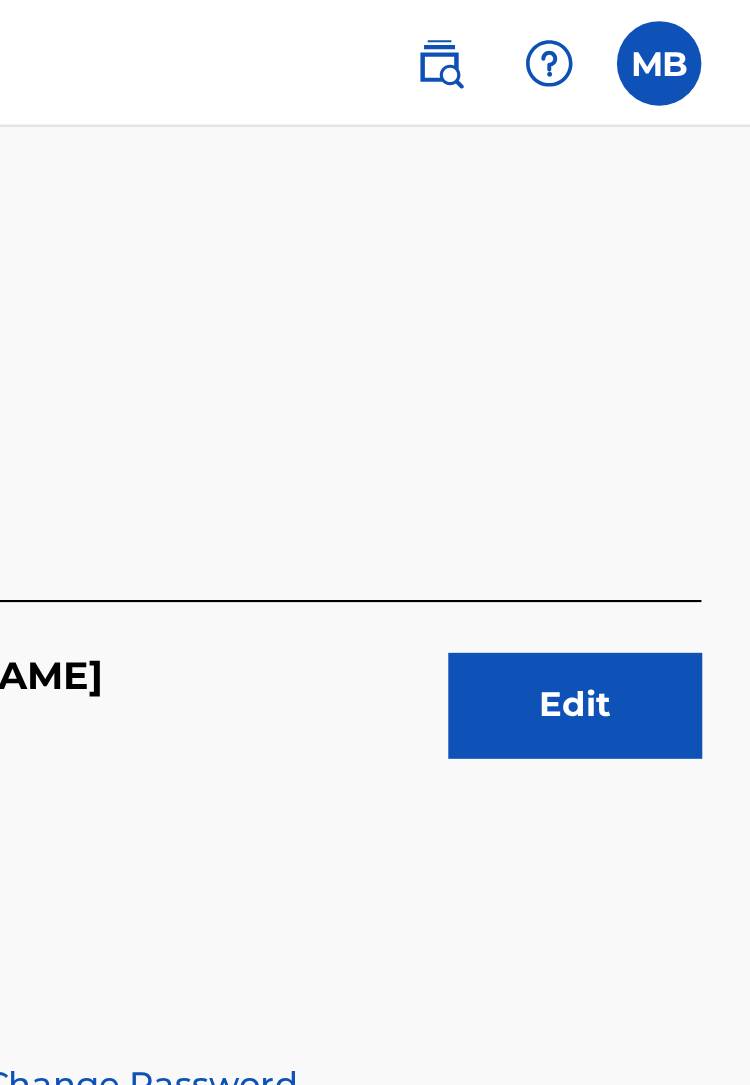 click at bounding box center [706, 30] 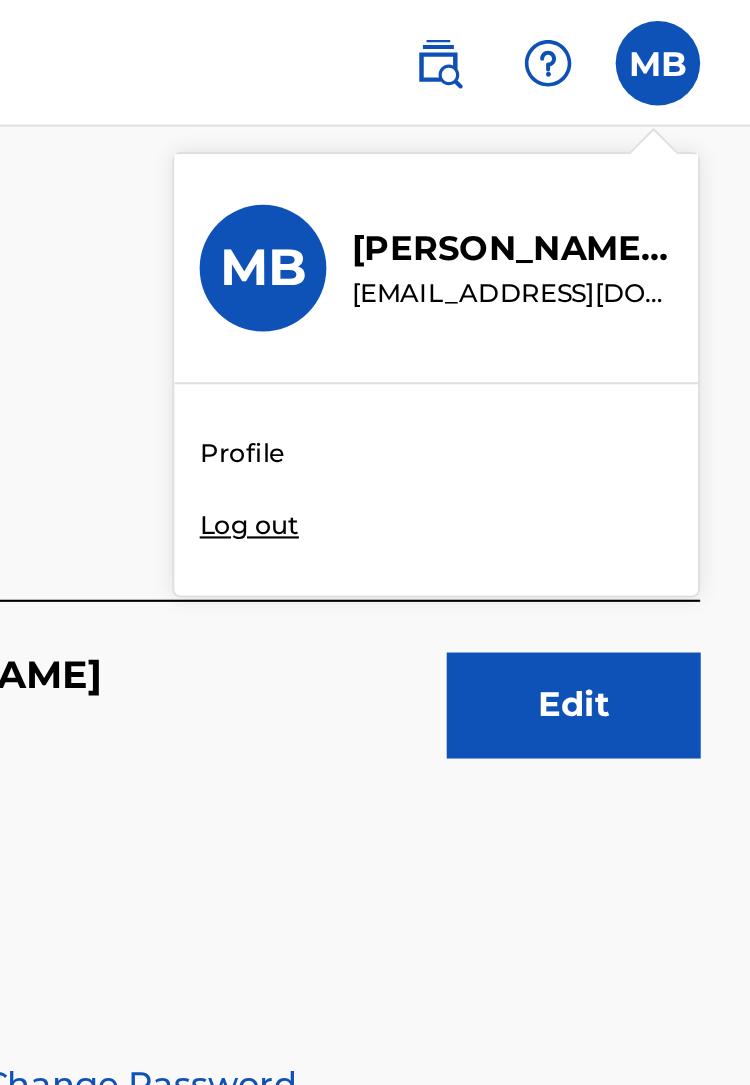 click on "Profile" at bounding box center [509, 215] 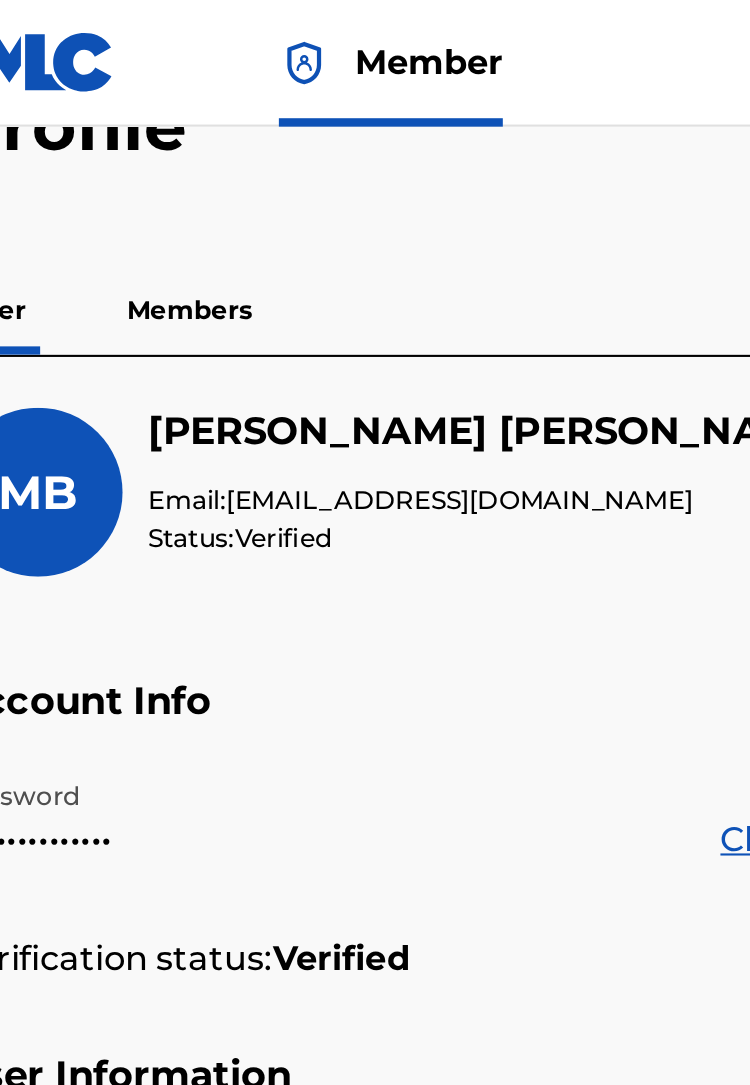 scroll, scrollTop: 0, scrollLeft: 0, axis: both 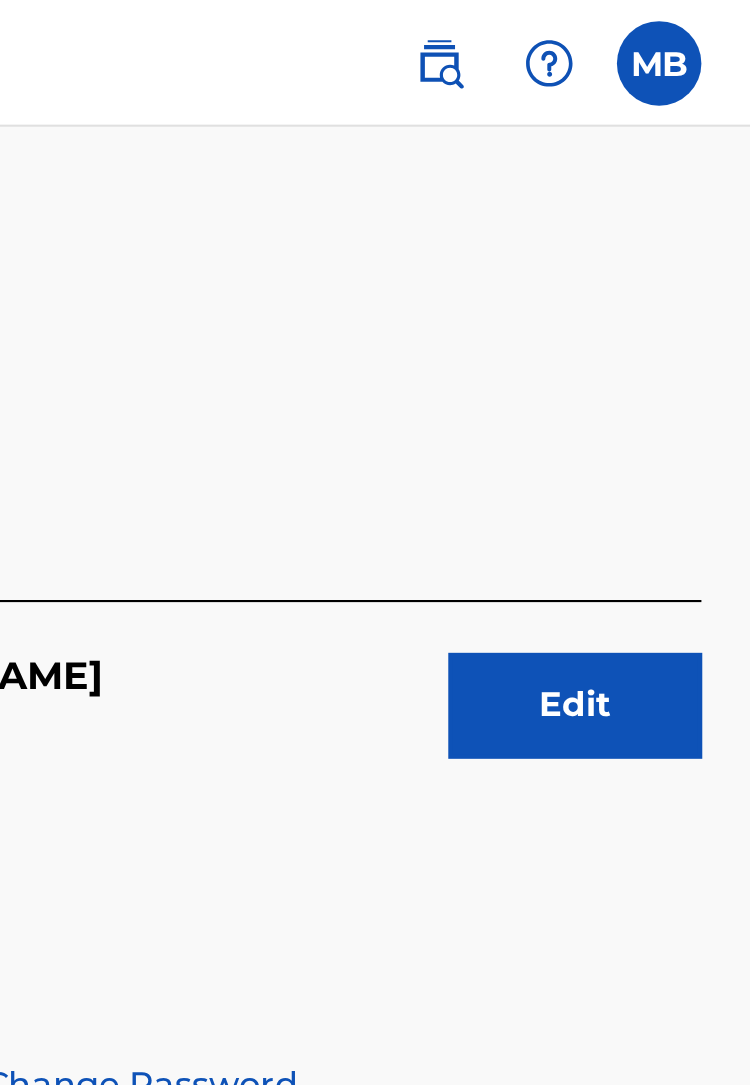 click at bounding box center [602, 30] 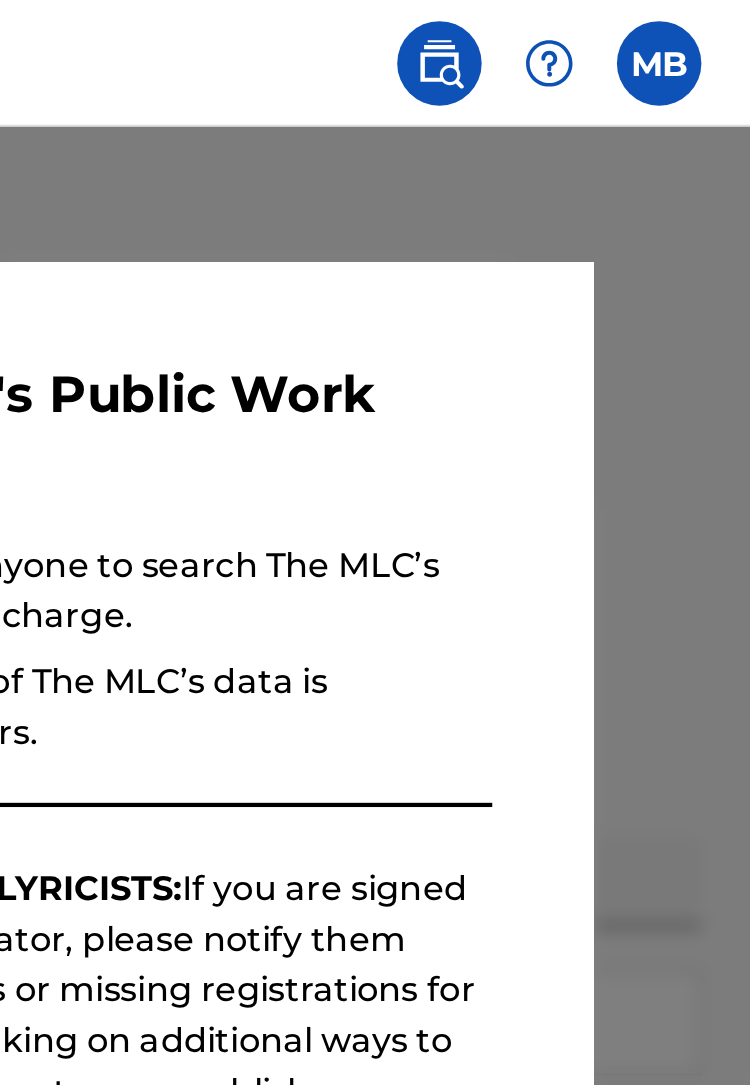 click at bounding box center (706, 30) 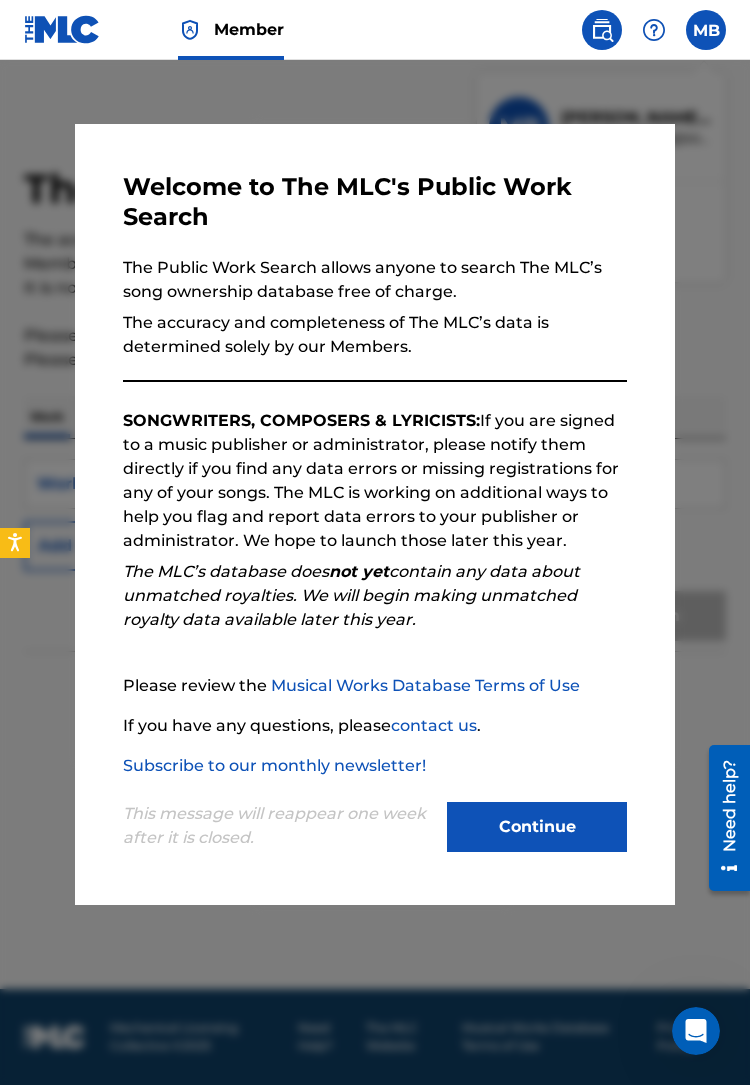 scroll, scrollTop: 0, scrollLeft: 0, axis: both 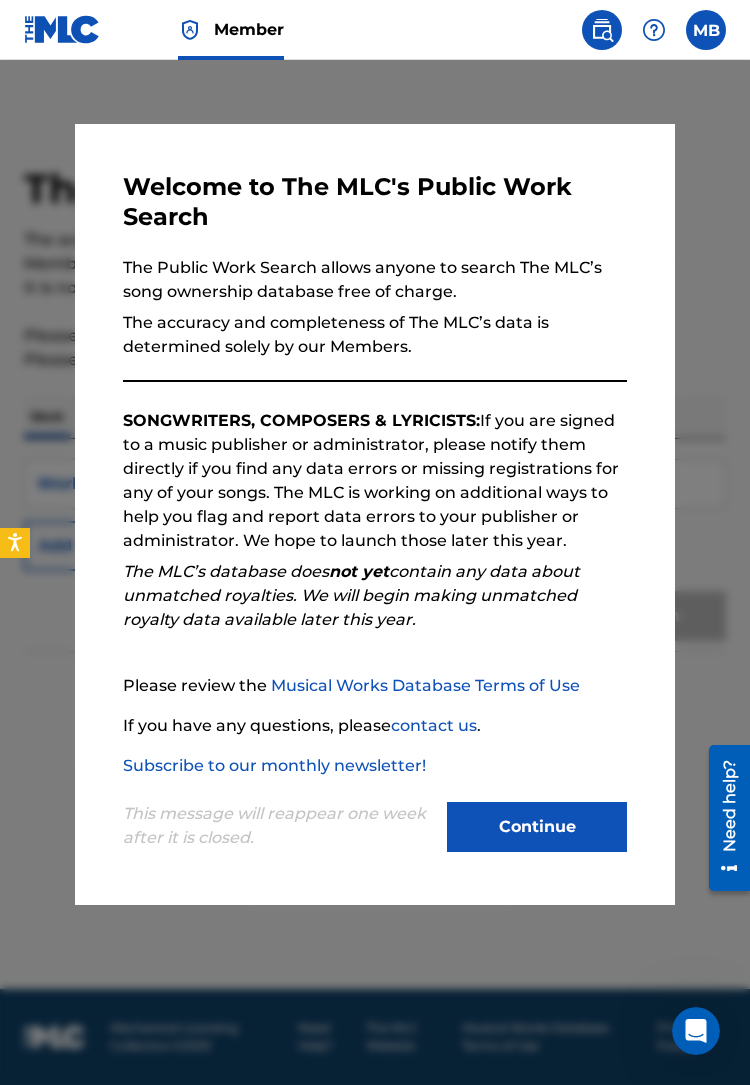 click at bounding box center (706, 30) 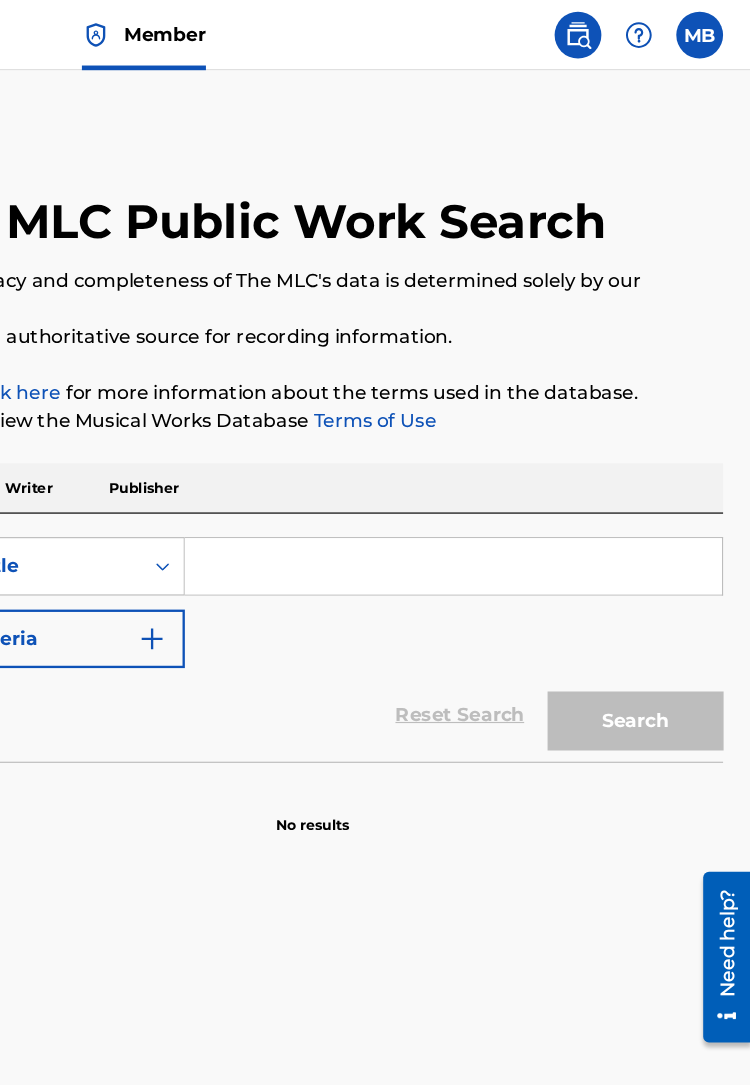 click at bounding box center (706, 30) 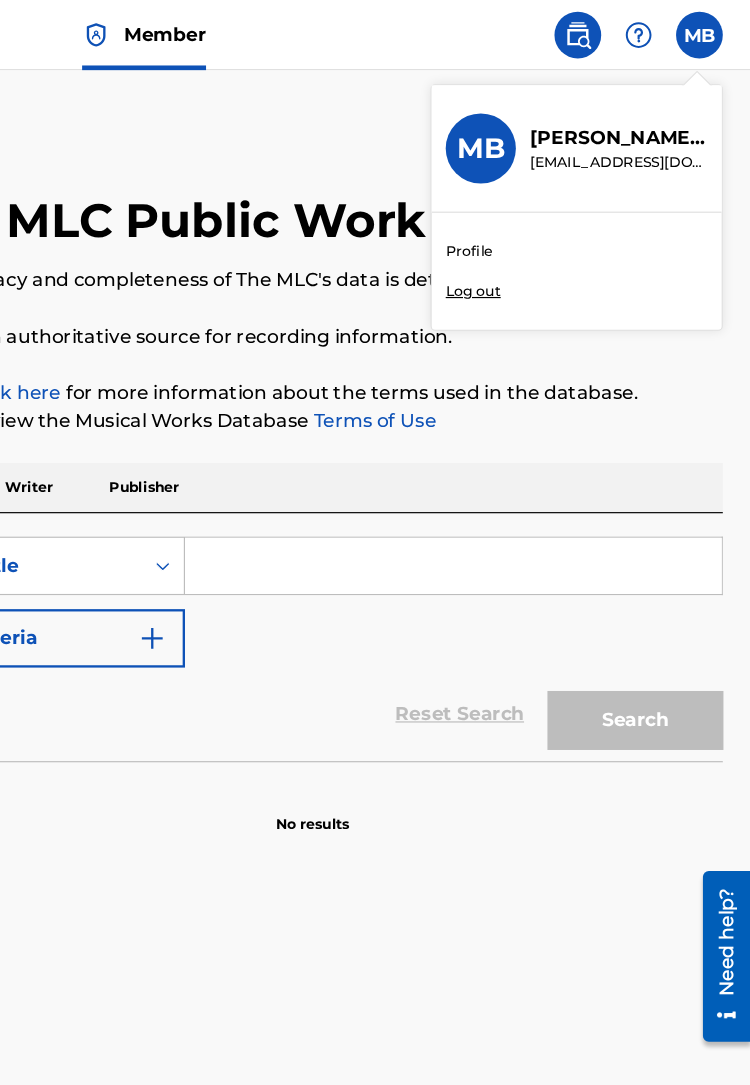 click on "Profile" at bounding box center [509, 215] 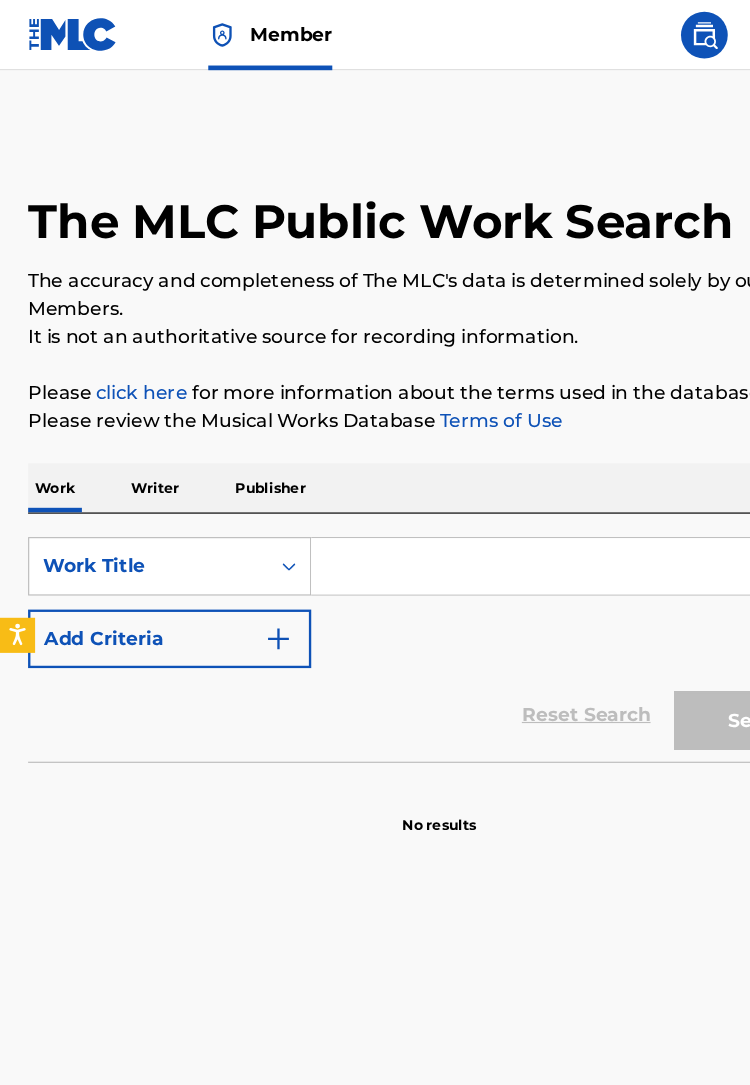 click at bounding box center [62, 29] 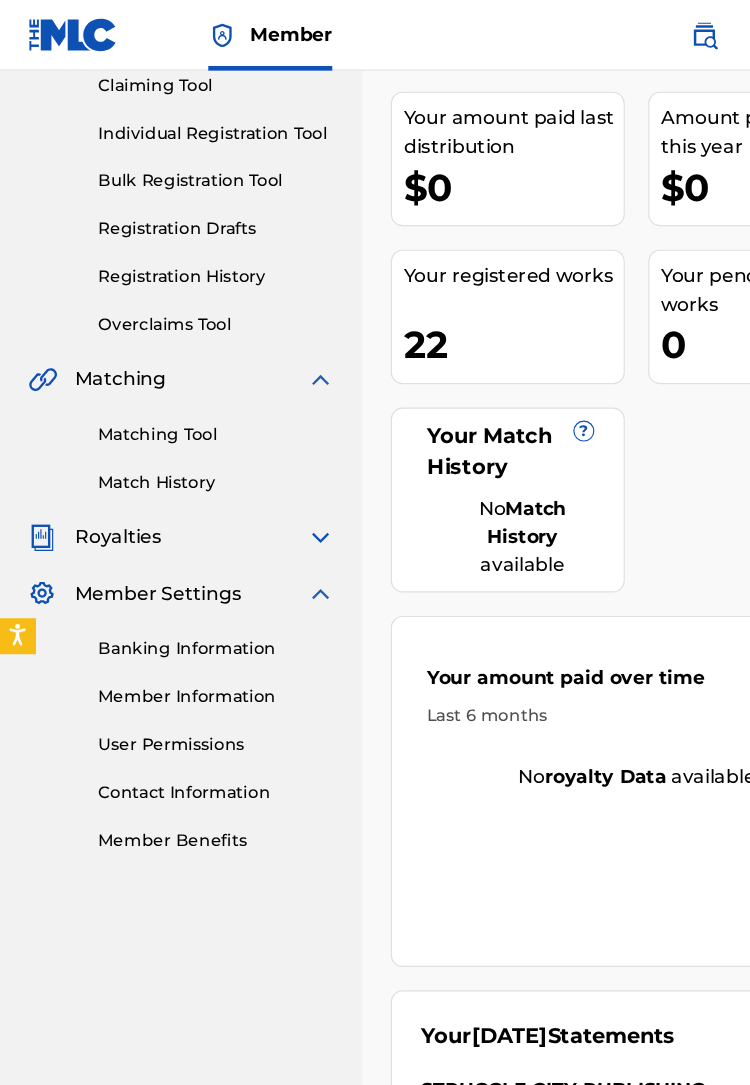 scroll, scrollTop: 0, scrollLeft: 0, axis: both 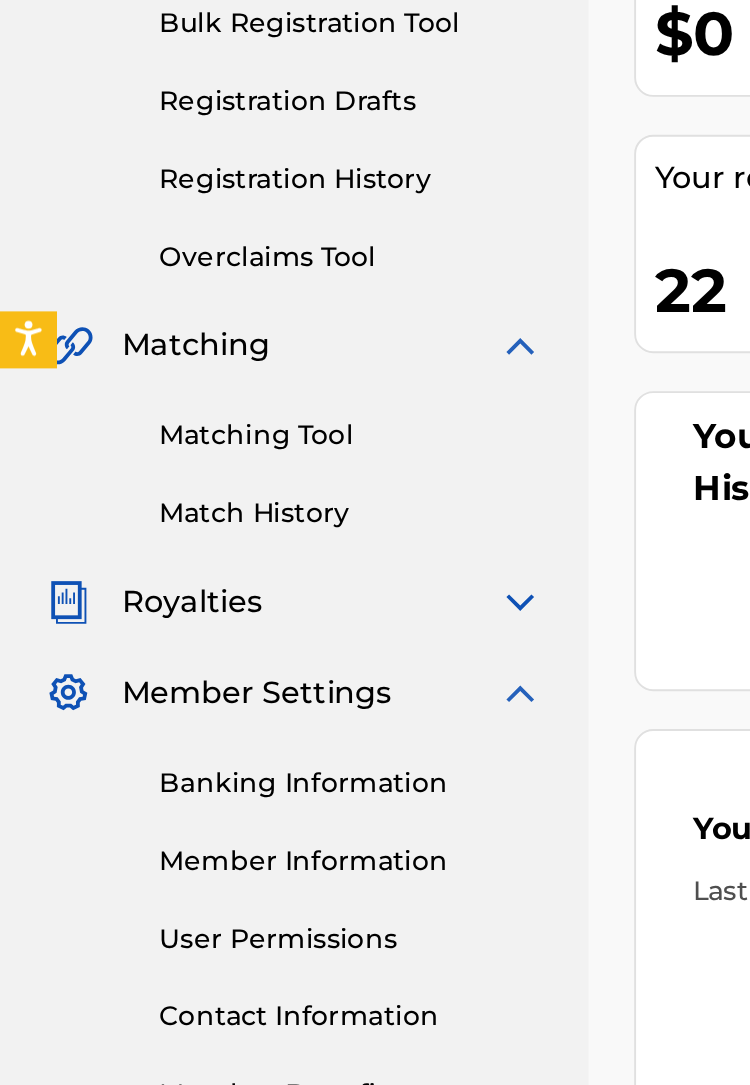click on "Banking Information" at bounding box center [185, 776] 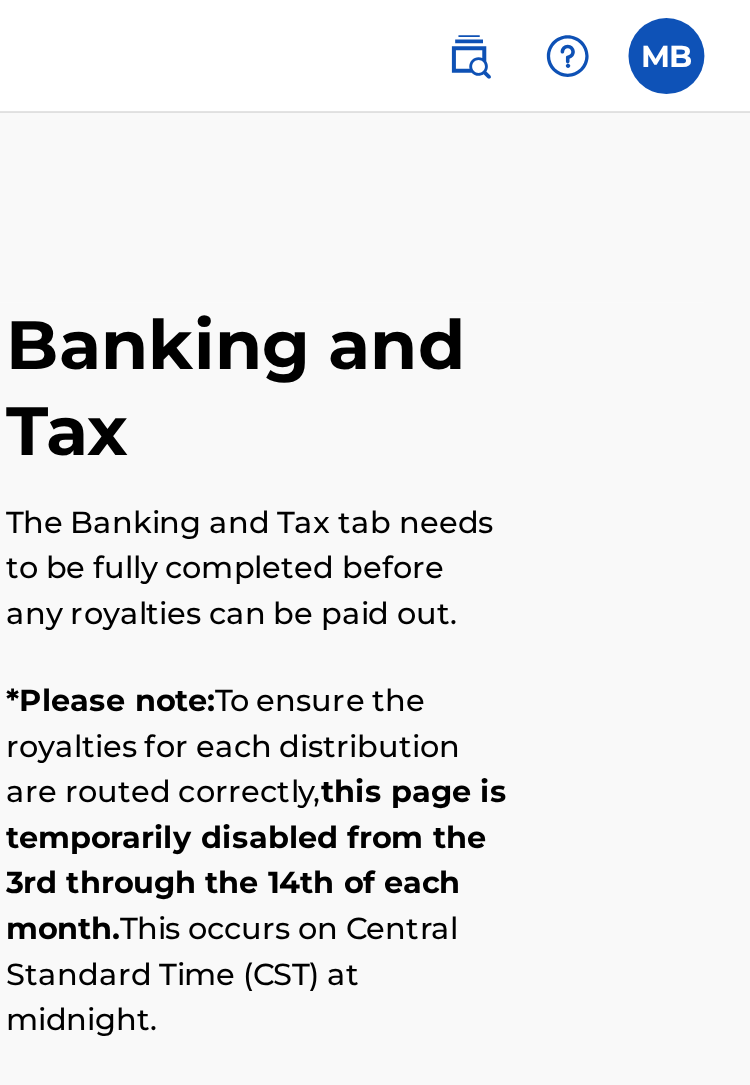 scroll, scrollTop: 0, scrollLeft: 0, axis: both 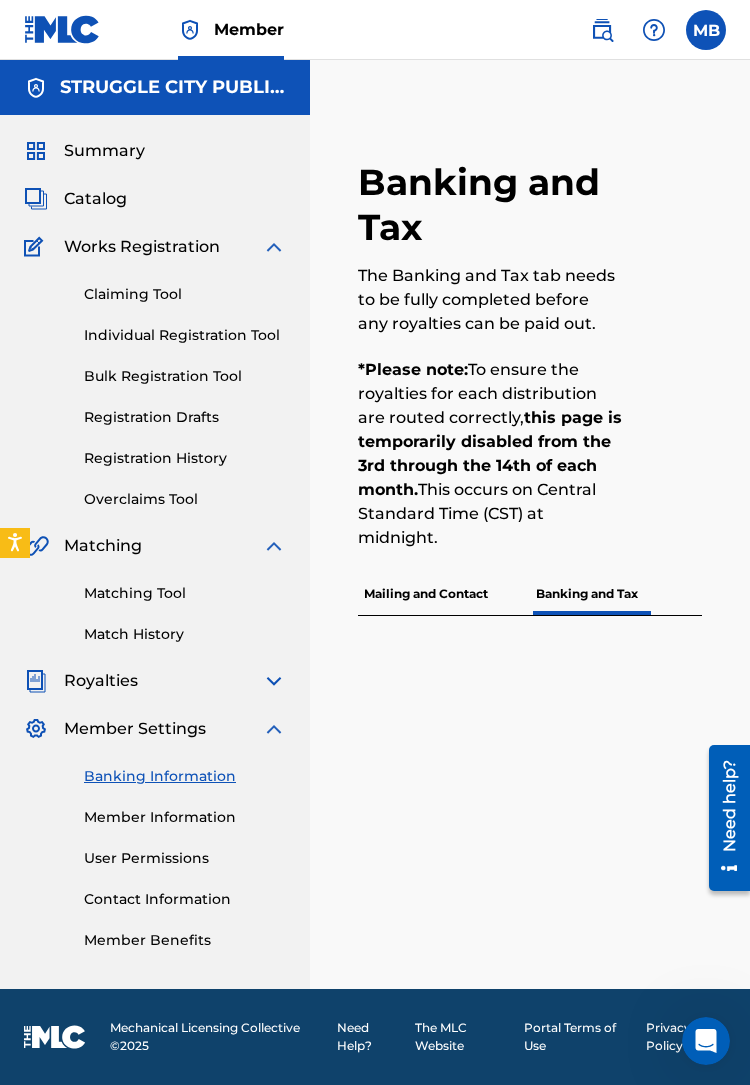 click at bounding box center (706, 30) 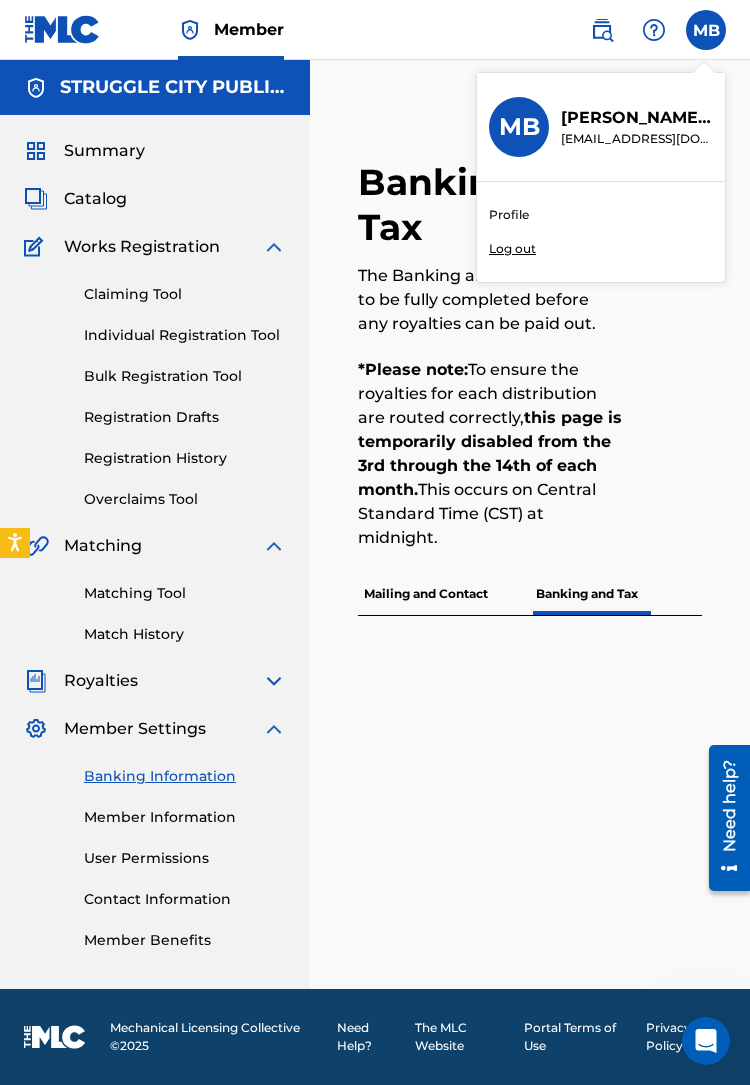 click on "[PERSON_NAME]" at bounding box center [637, 118] 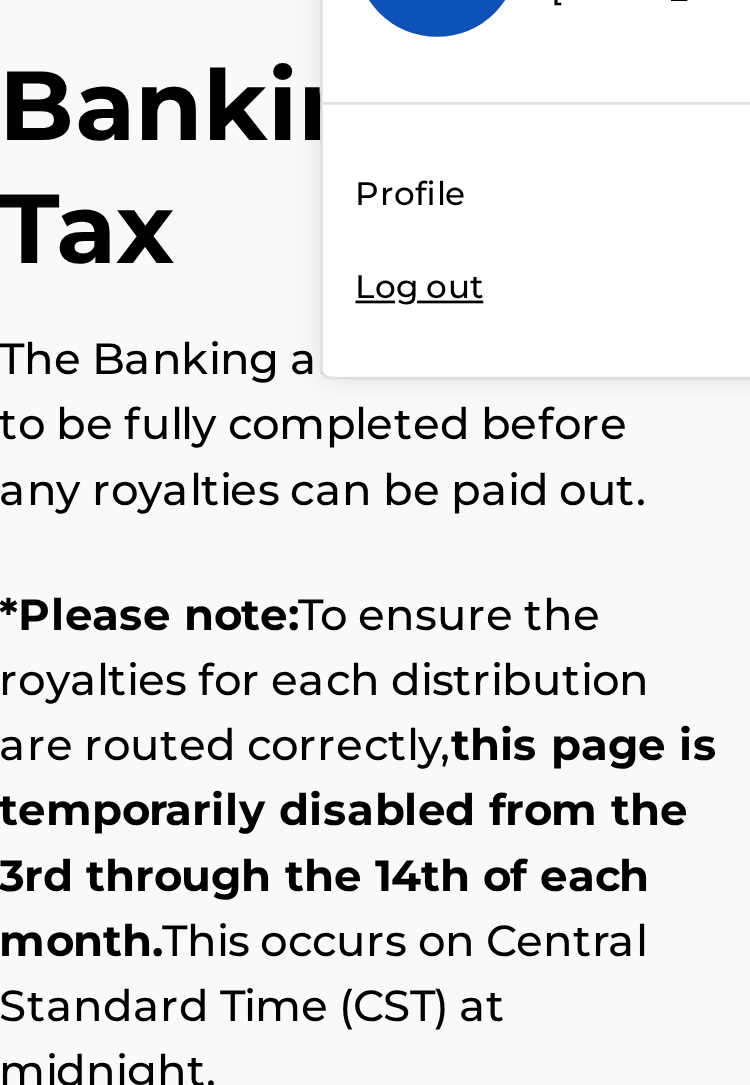 click on "Profile" at bounding box center (509, 215) 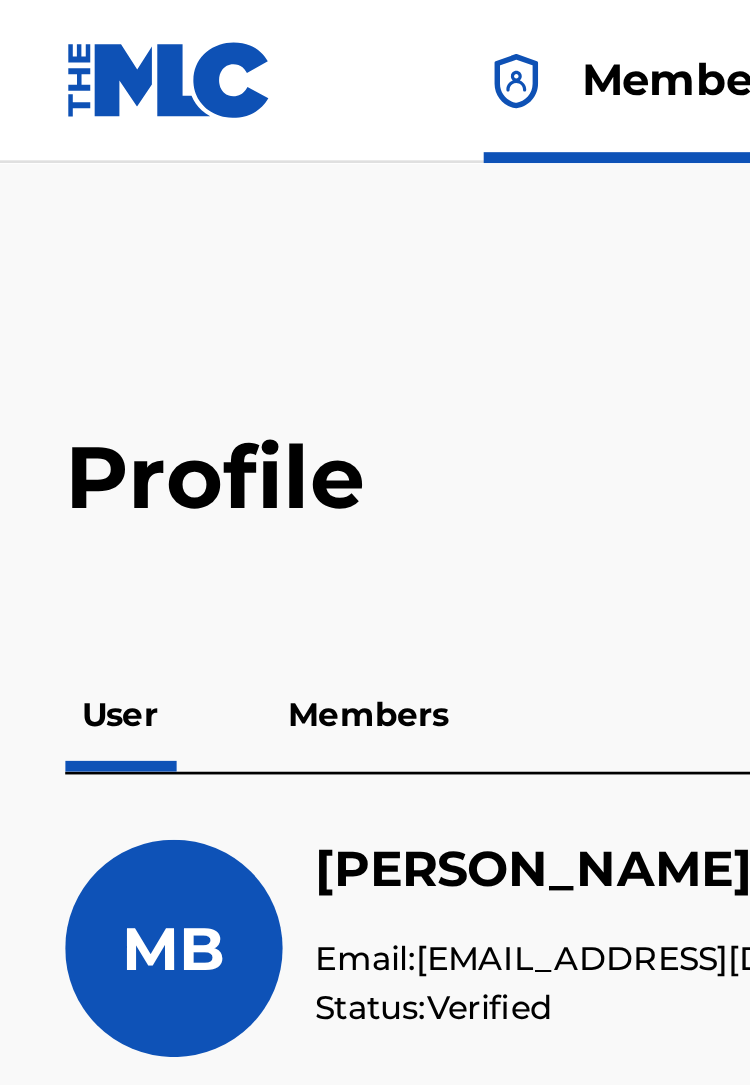 click on "Member" at bounding box center (249, 29) 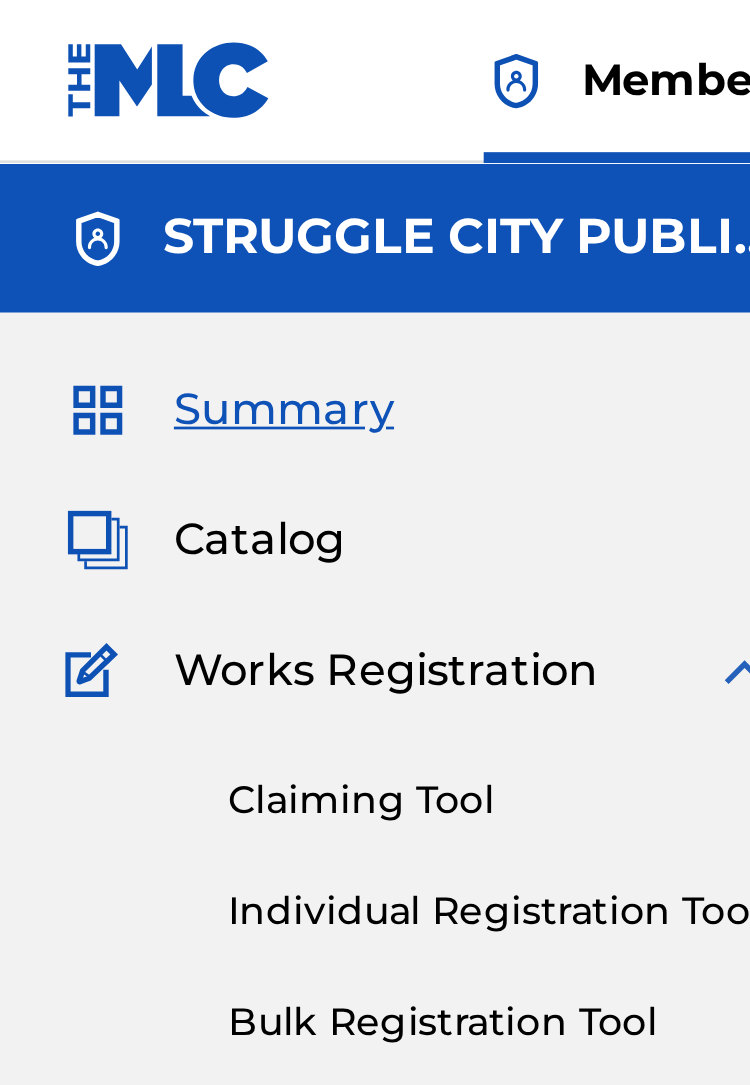 click on "Catalog" at bounding box center (95, 199) 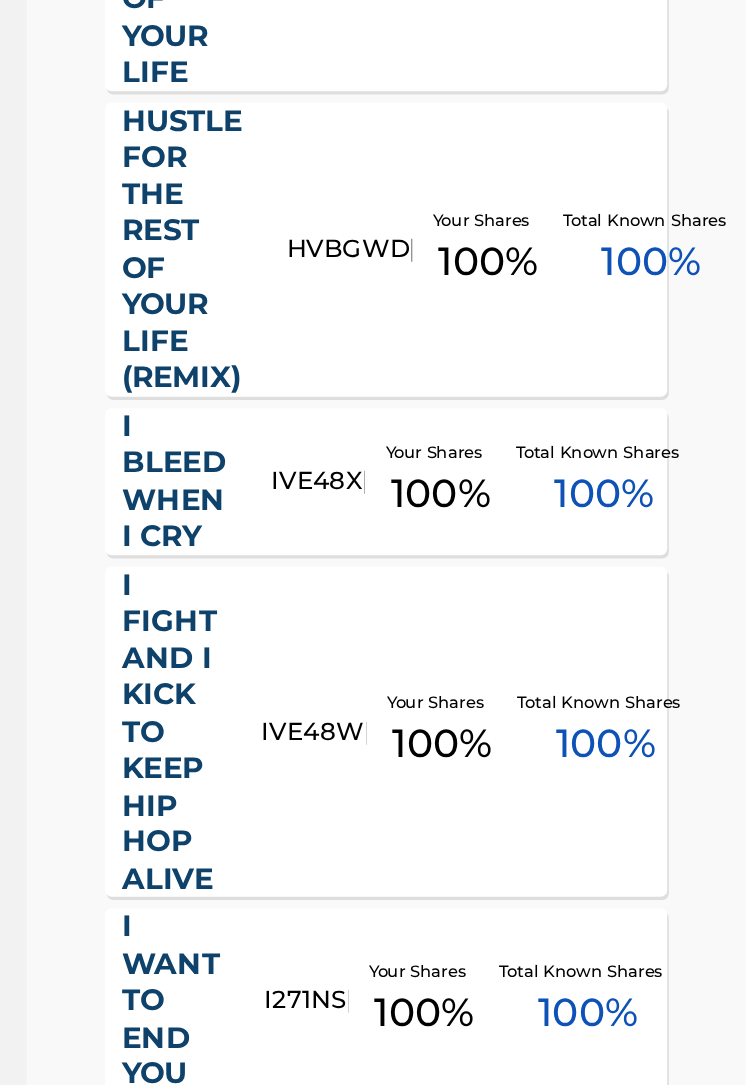 scroll, scrollTop: 946, scrollLeft: 204, axis: both 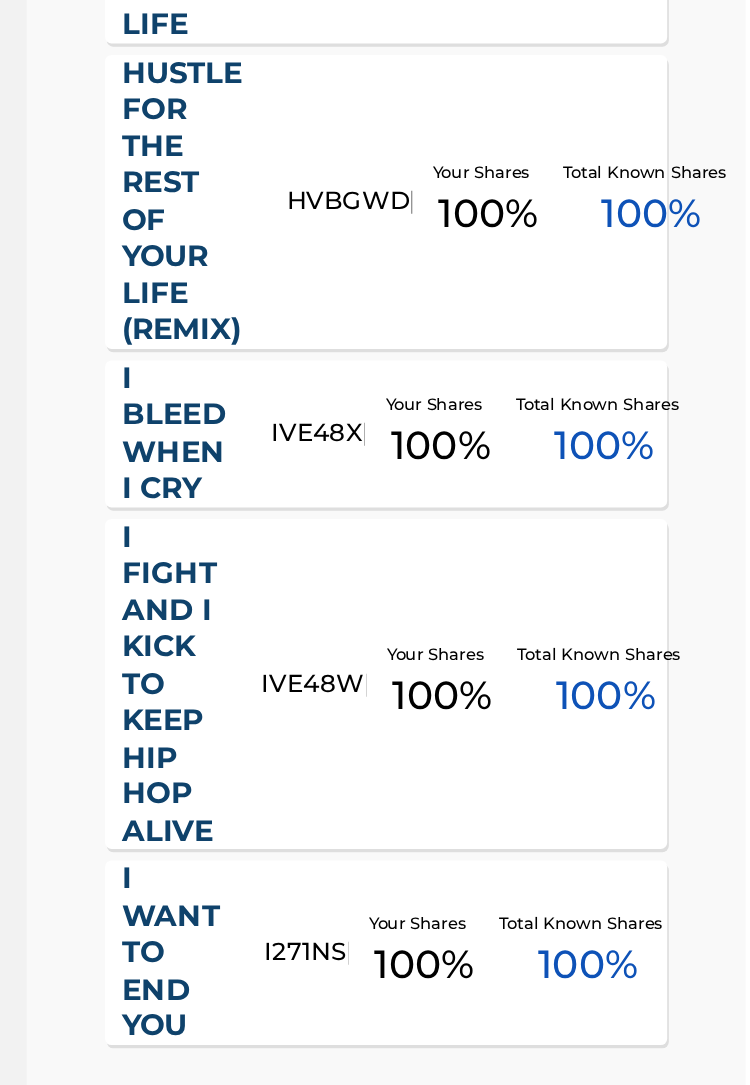 click on "I WANT TO END YOU" at bounding box center [194, 906] 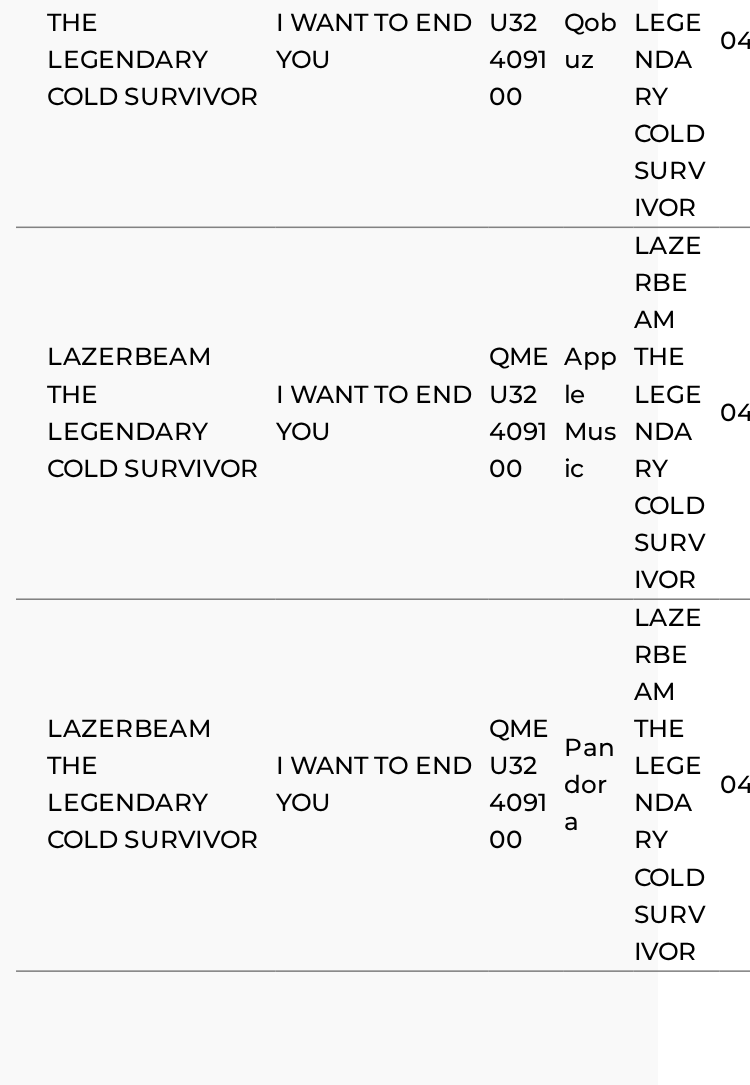 scroll, scrollTop: 2528, scrollLeft: 185, axis: both 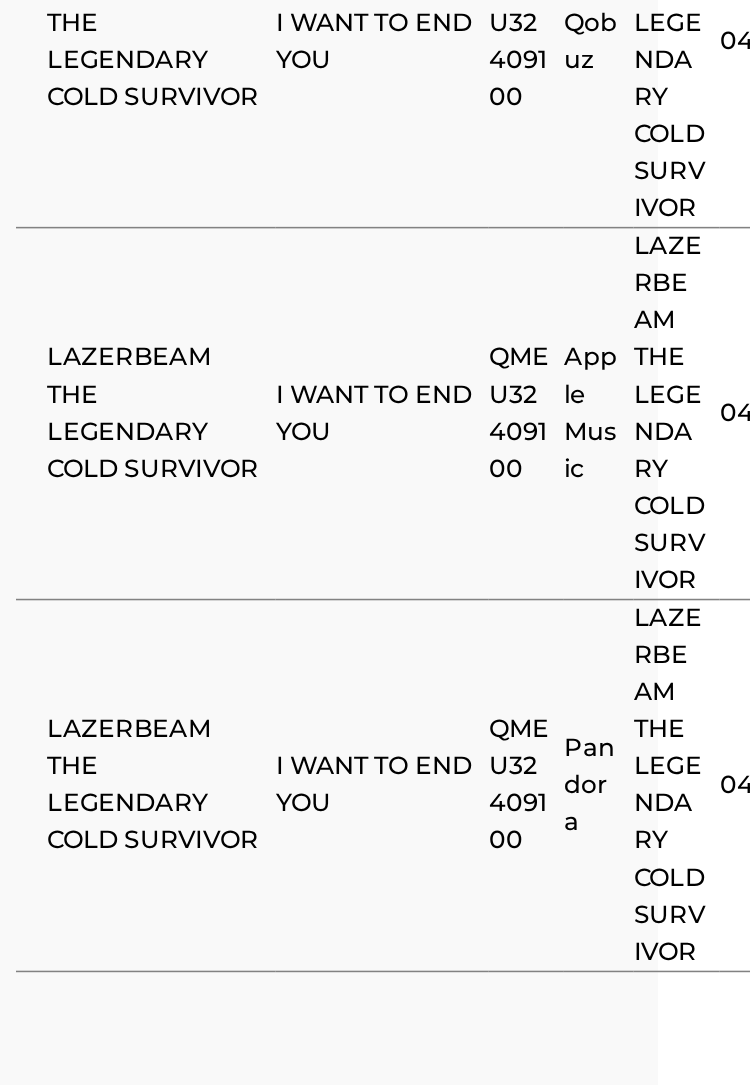 click on "LAZERBEAM THE LEGENDARY COLD SURVIVOR" at bounding box center [572, 788] 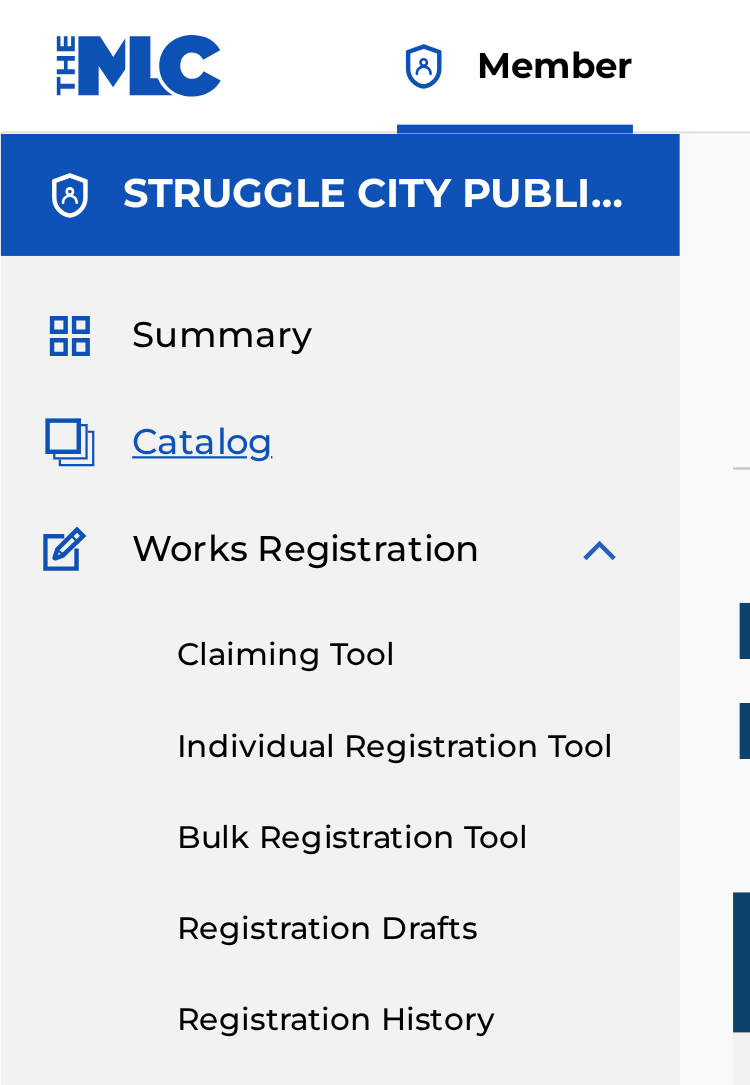 scroll, scrollTop: 0, scrollLeft: 4, axis: horizontal 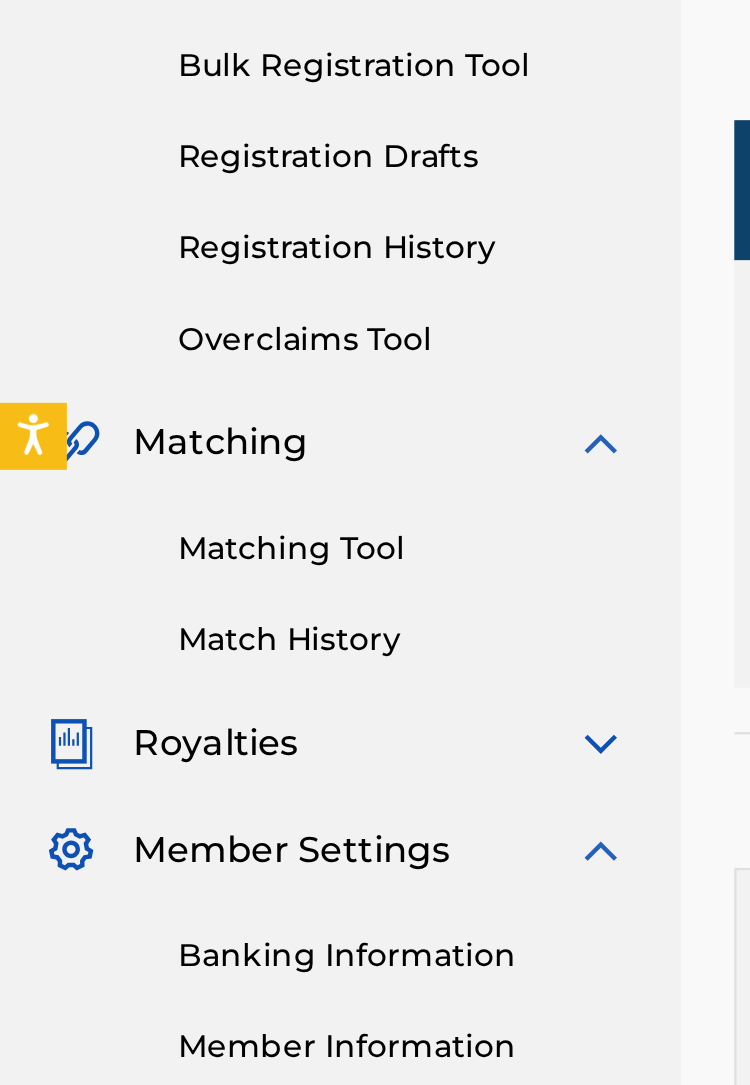 click on "Overclaims Tool" at bounding box center (181, 499) 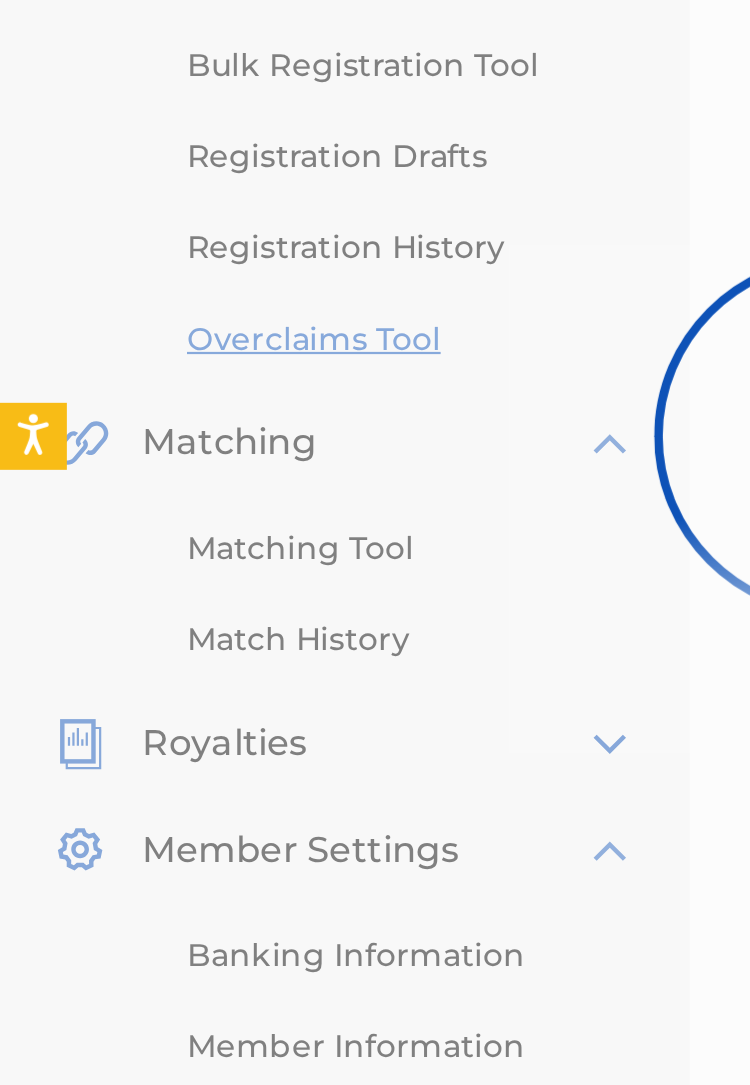 scroll, scrollTop: 0, scrollLeft: 0, axis: both 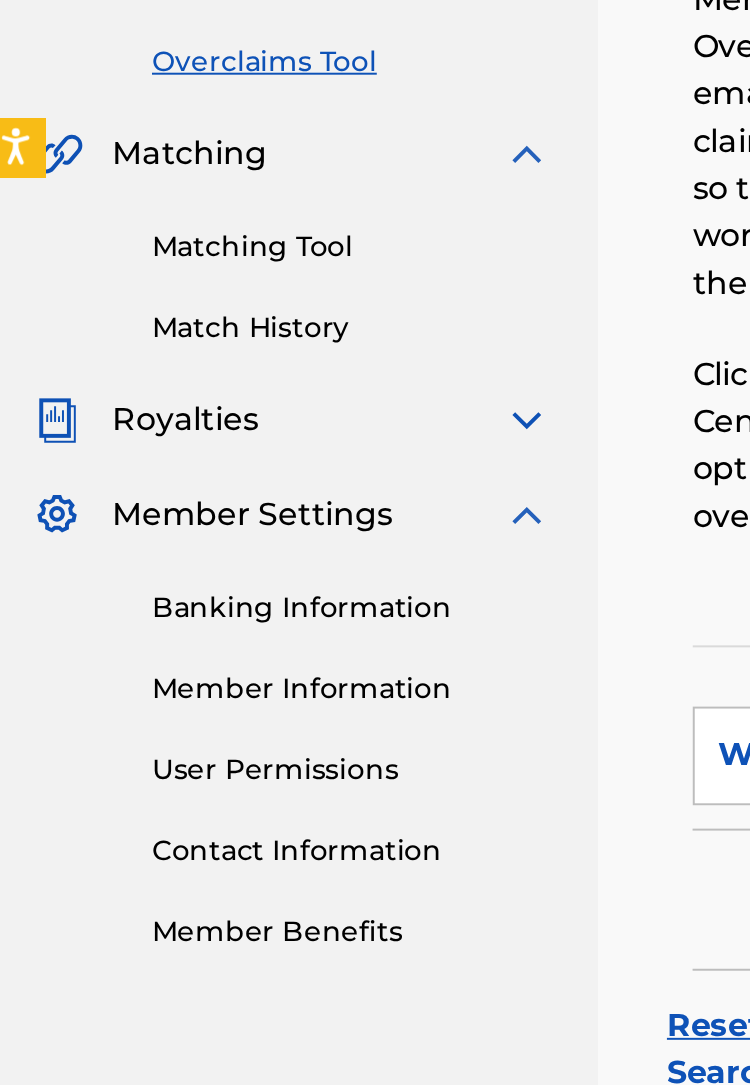 click on "Banking Information" at bounding box center (185, 776) 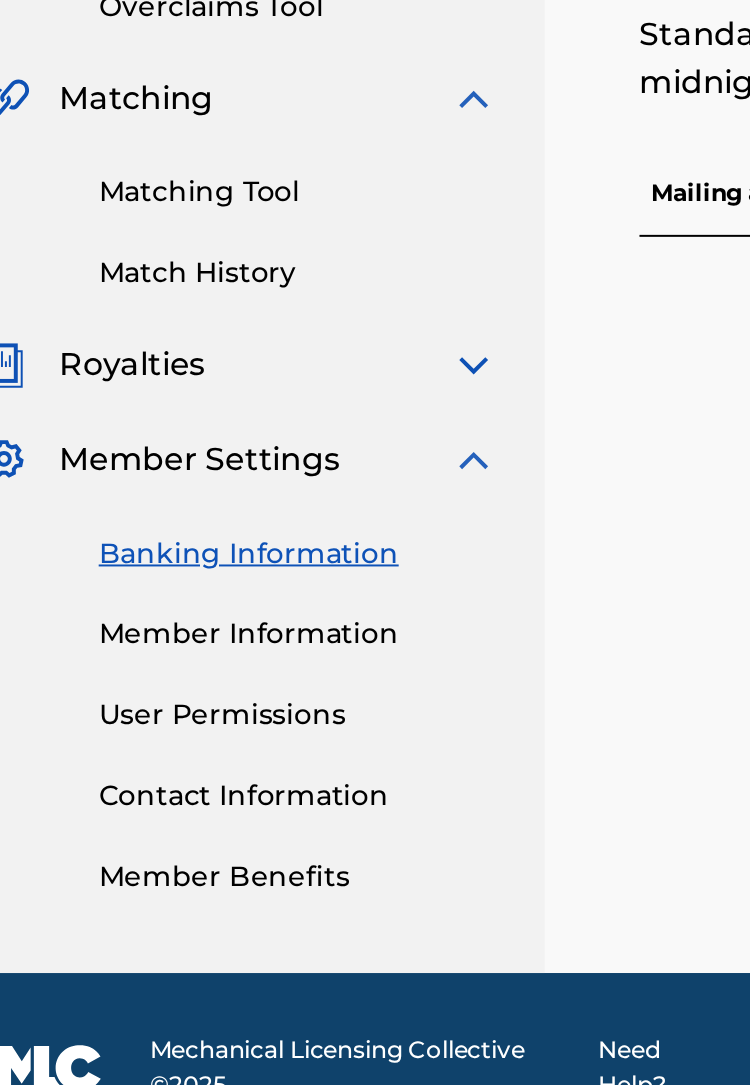 click on "Member Information" at bounding box center (185, 817) 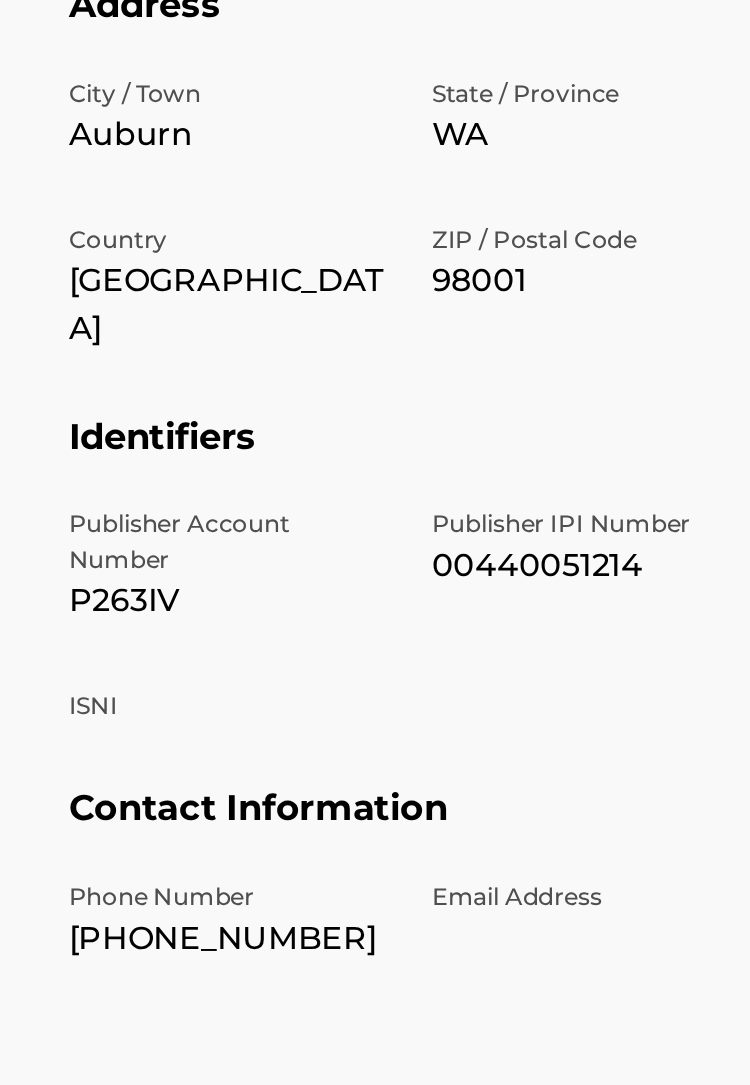 scroll, scrollTop: 305, scrollLeft: 0, axis: vertical 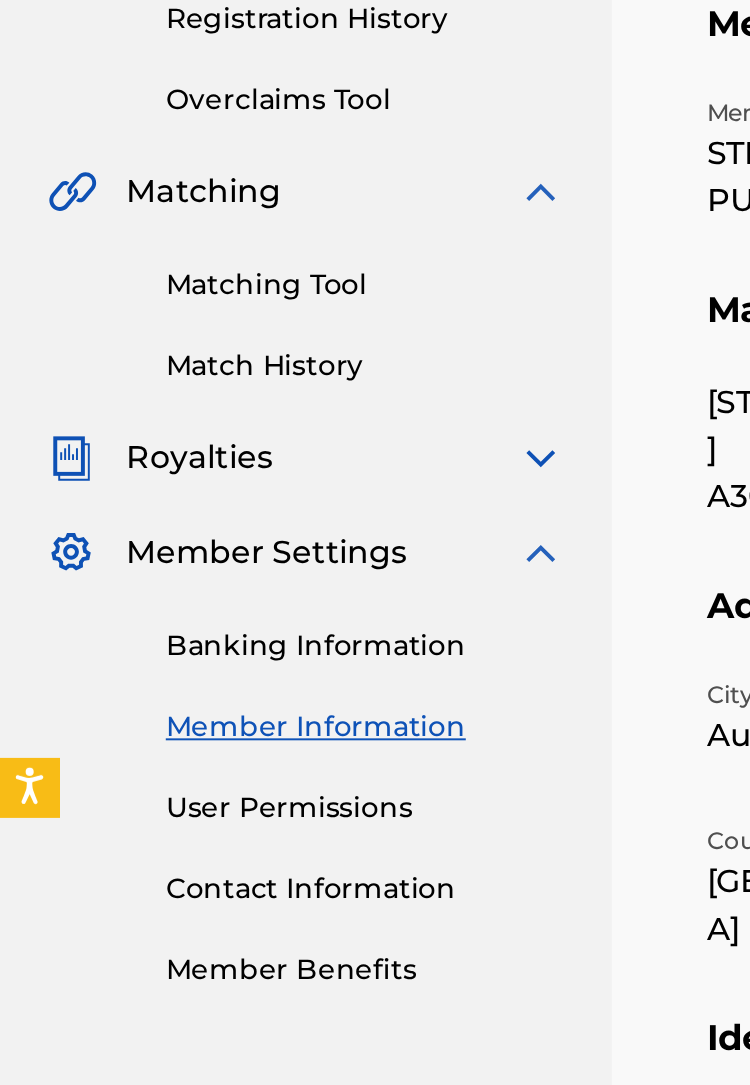 click on "Banking Information" at bounding box center (185, 471) 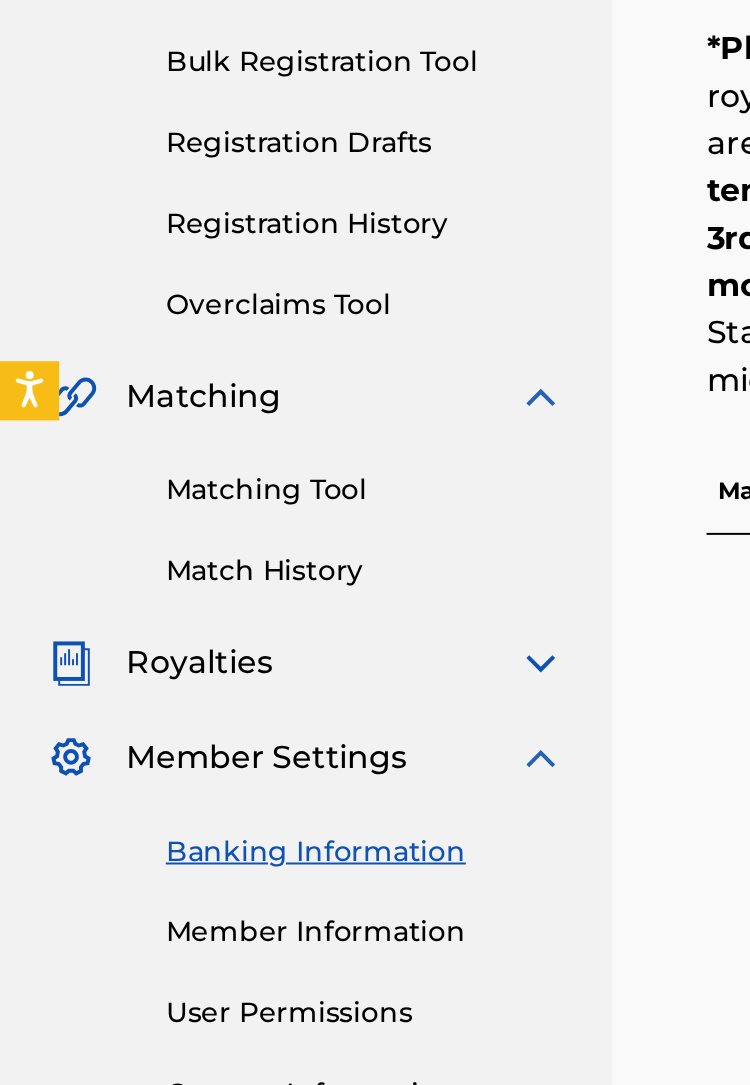click on "Royalties" at bounding box center (101, 681) 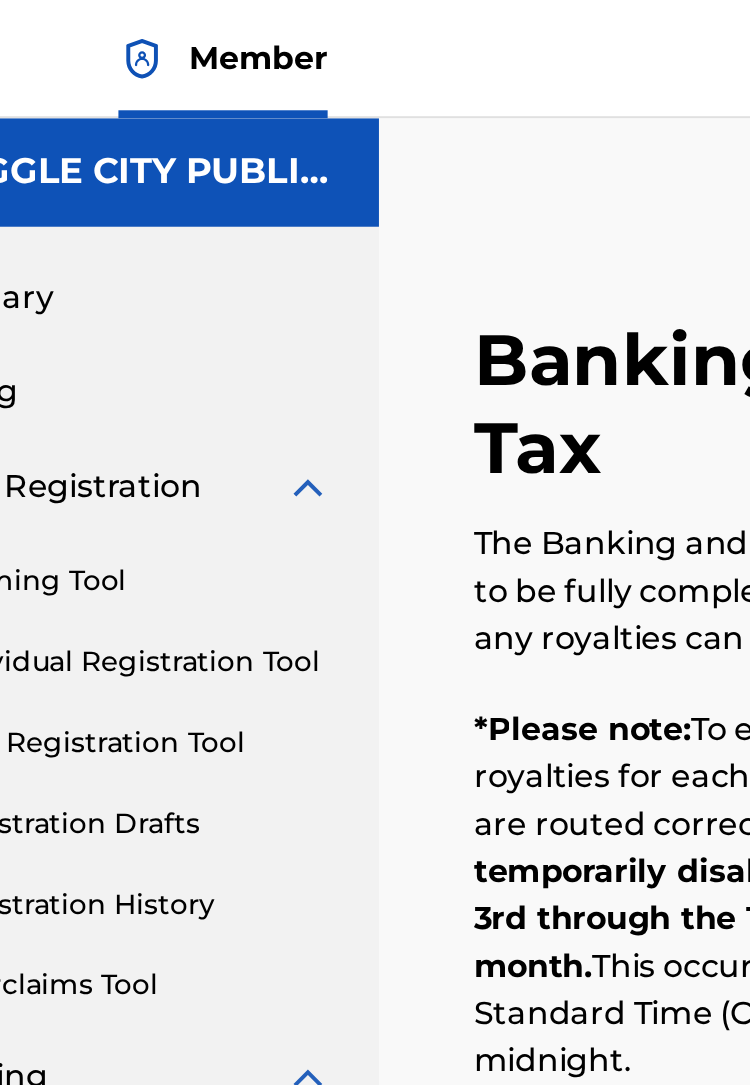 scroll, scrollTop: 0, scrollLeft: 0, axis: both 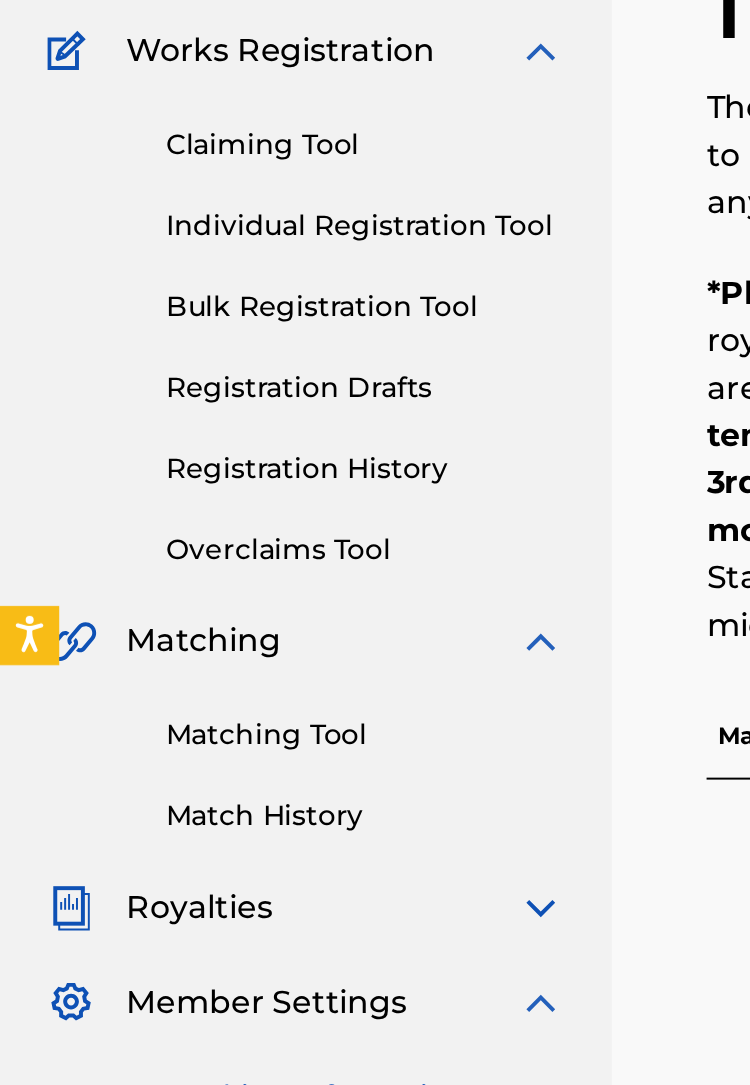 click at bounding box center (274, 681) 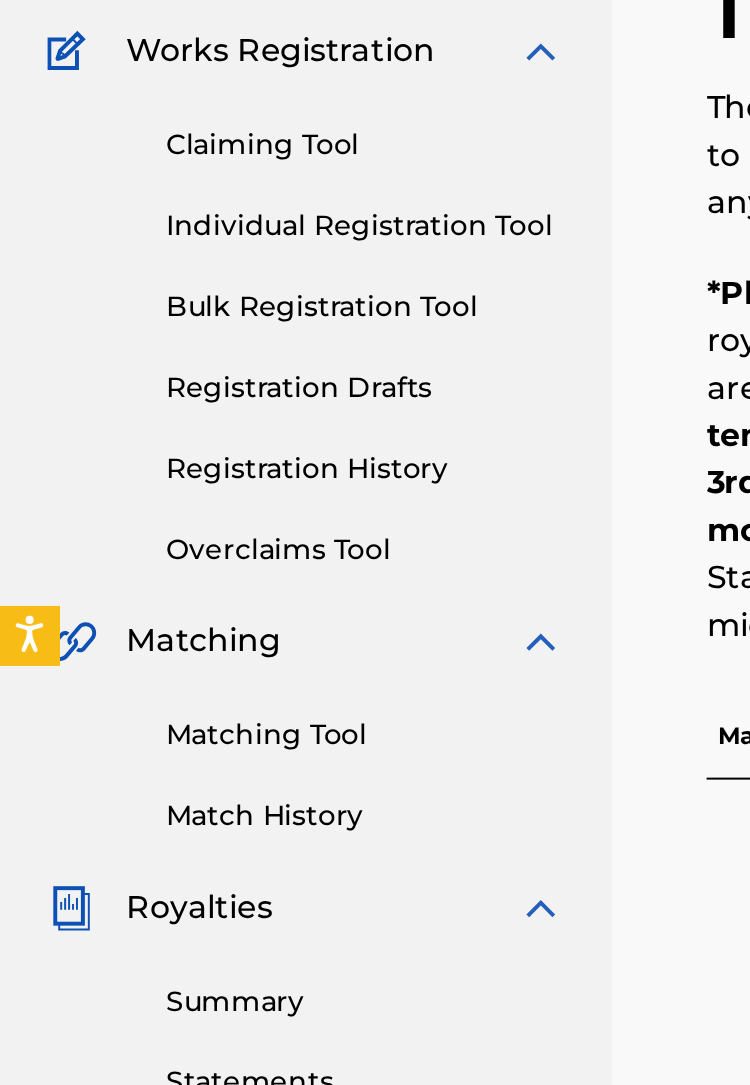 click at bounding box center [274, 681] 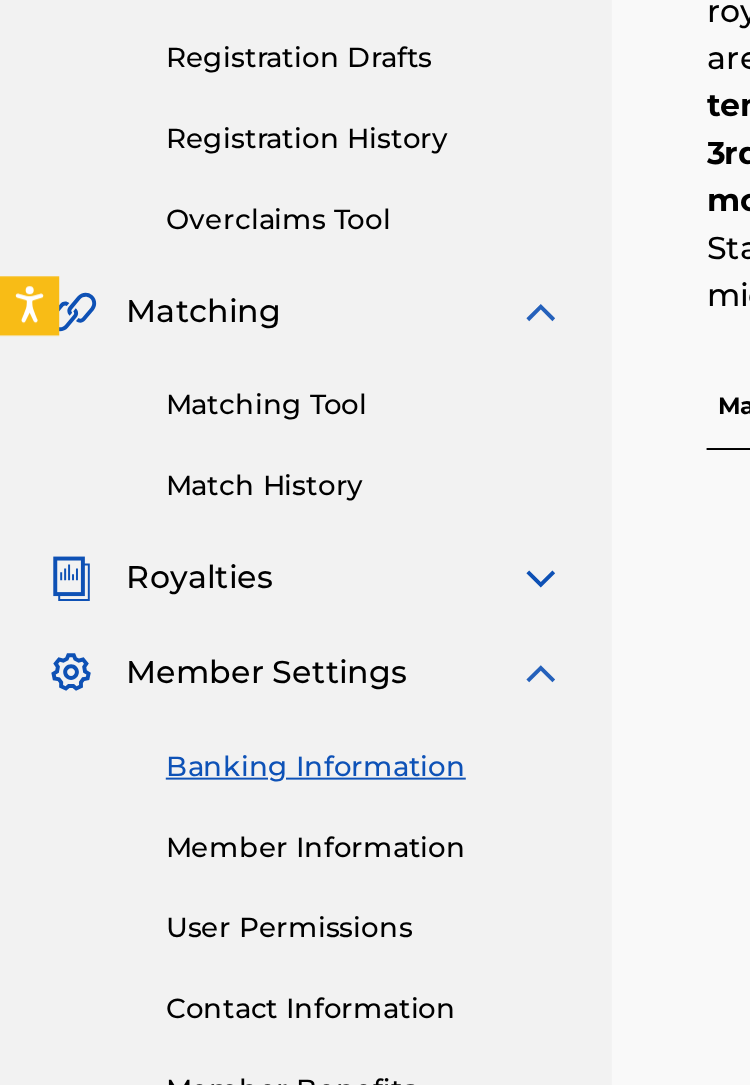 click at bounding box center (274, 681) 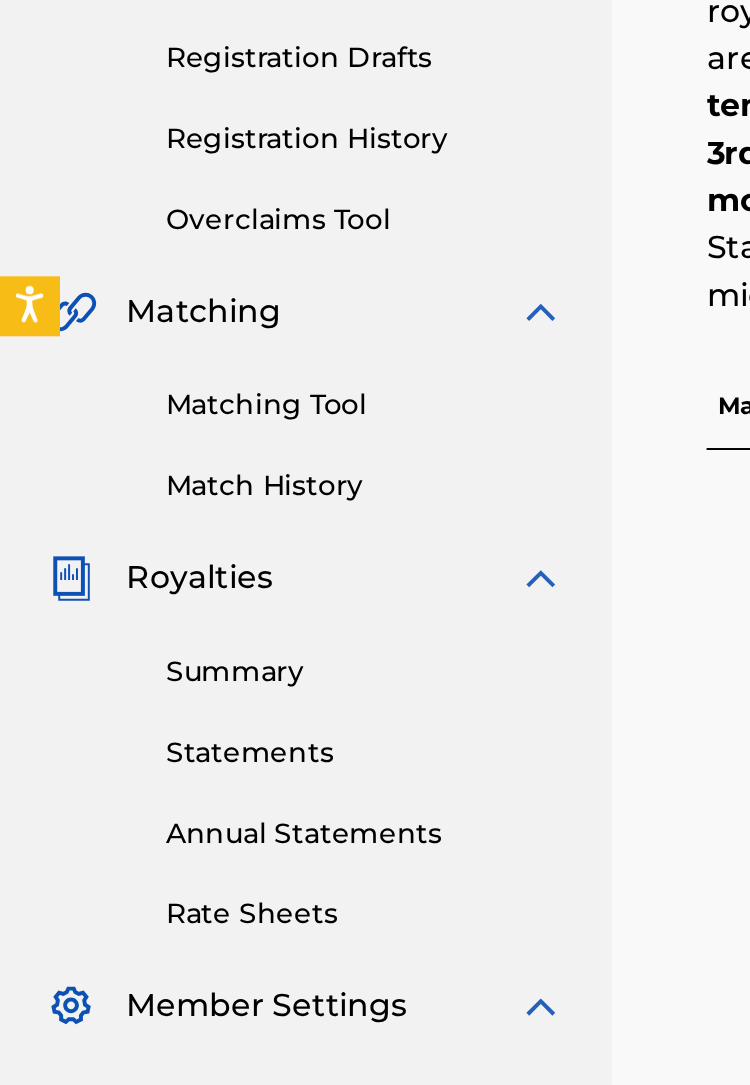 click on "Summary" at bounding box center [185, 728] 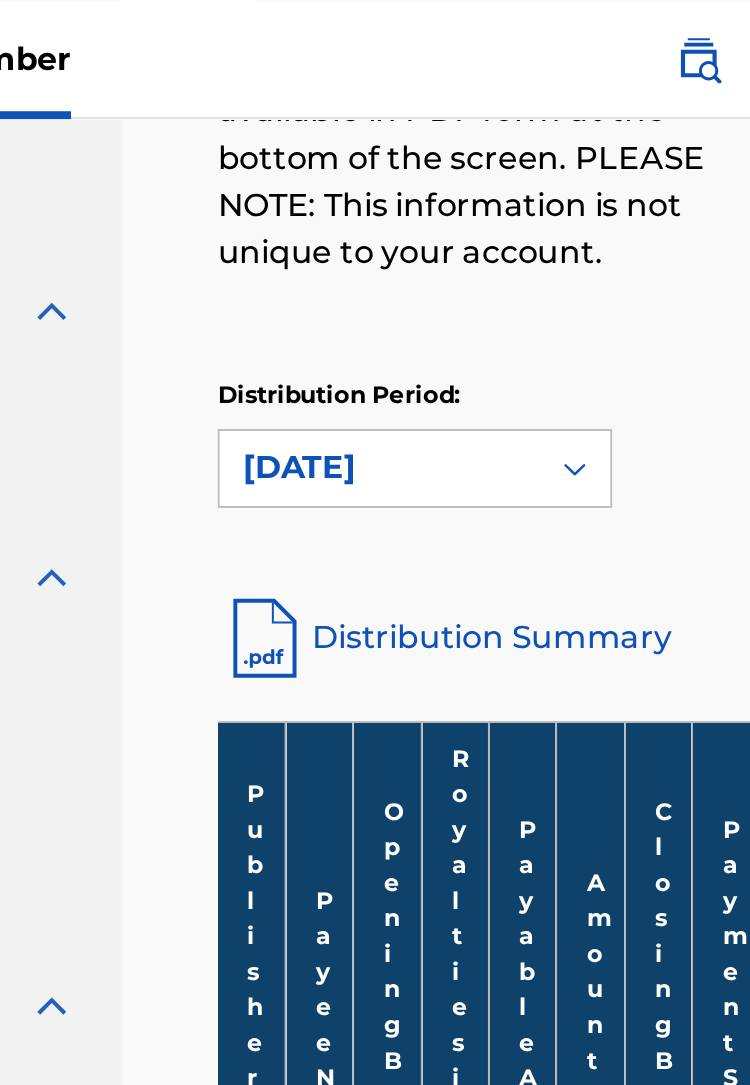 scroll, scrollTop: 374, scrollLeft: 0, axis: vertical 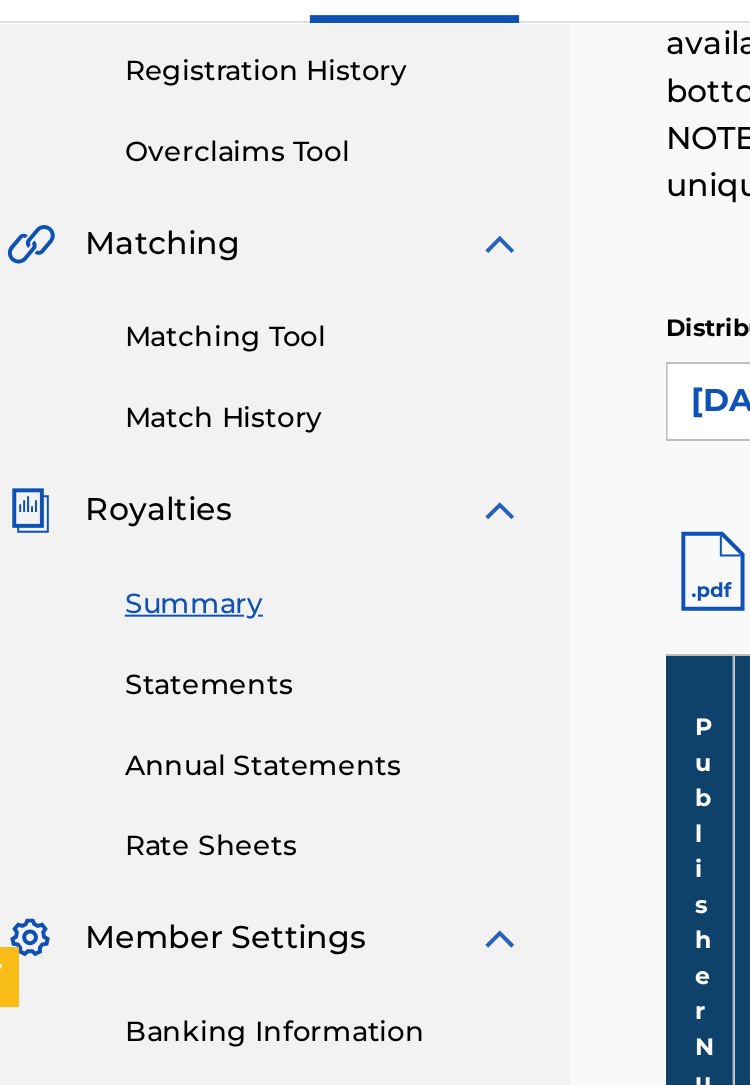 click on "Statements" at bounding box center (185, 395) 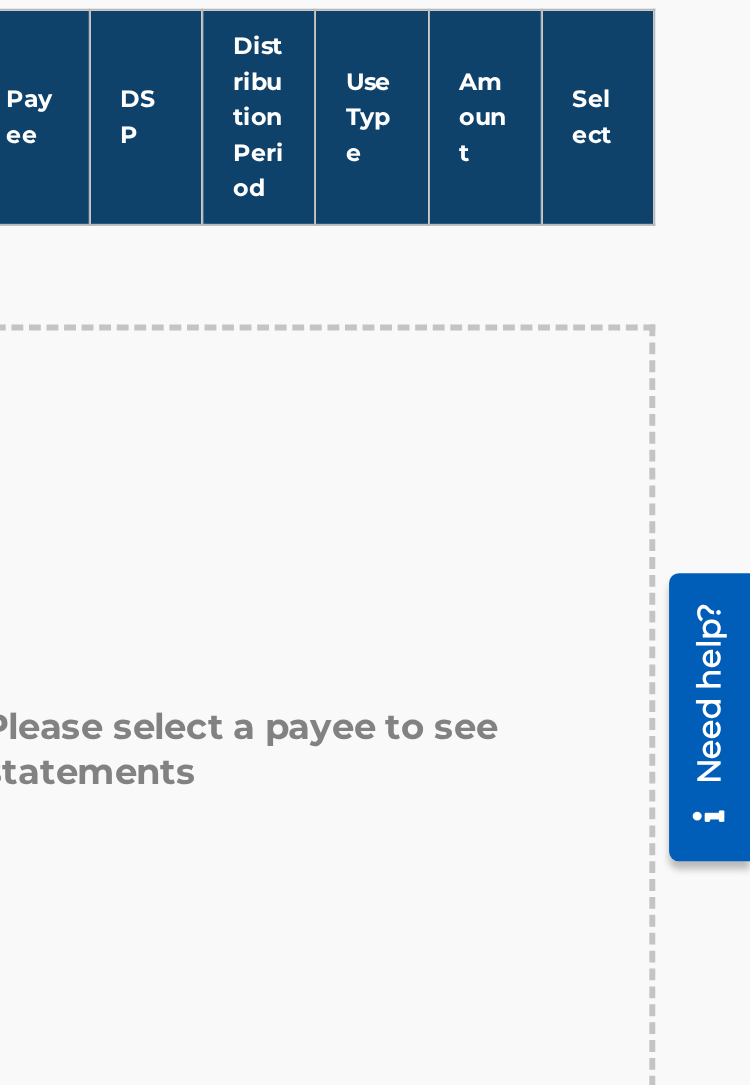 scroll, scrollTop: 486, scrollLeft: 0, axis: vertical 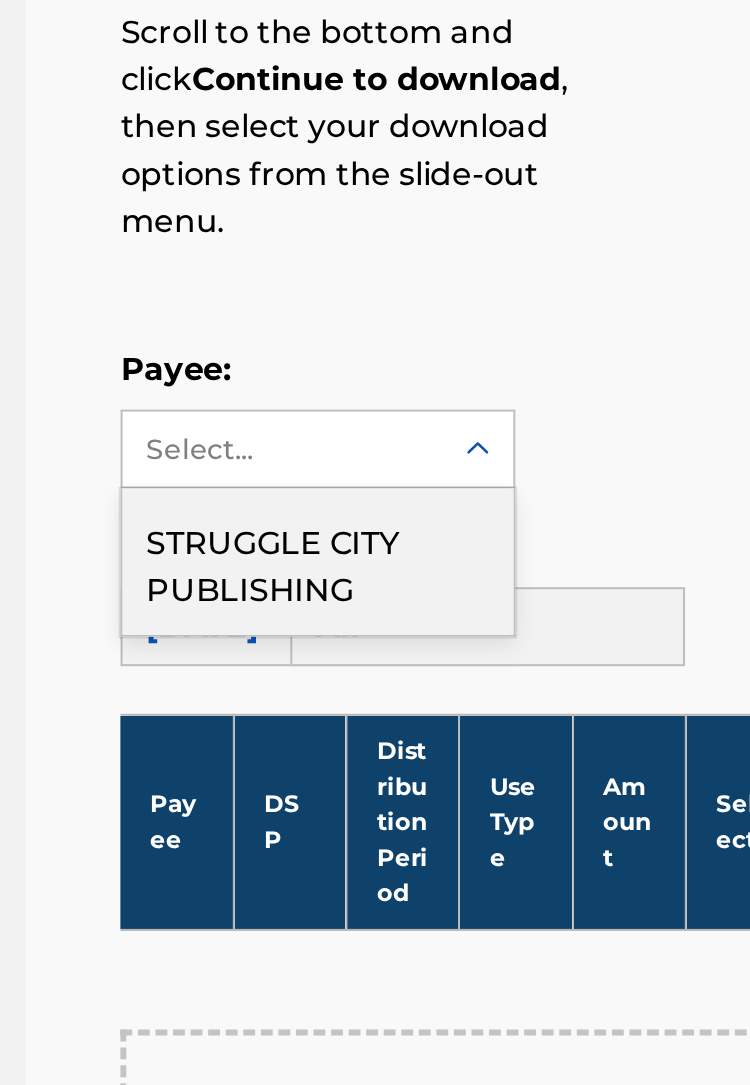 click on "STRUGGLE CITY PUBLISHING" at bounding box center (458, 366) 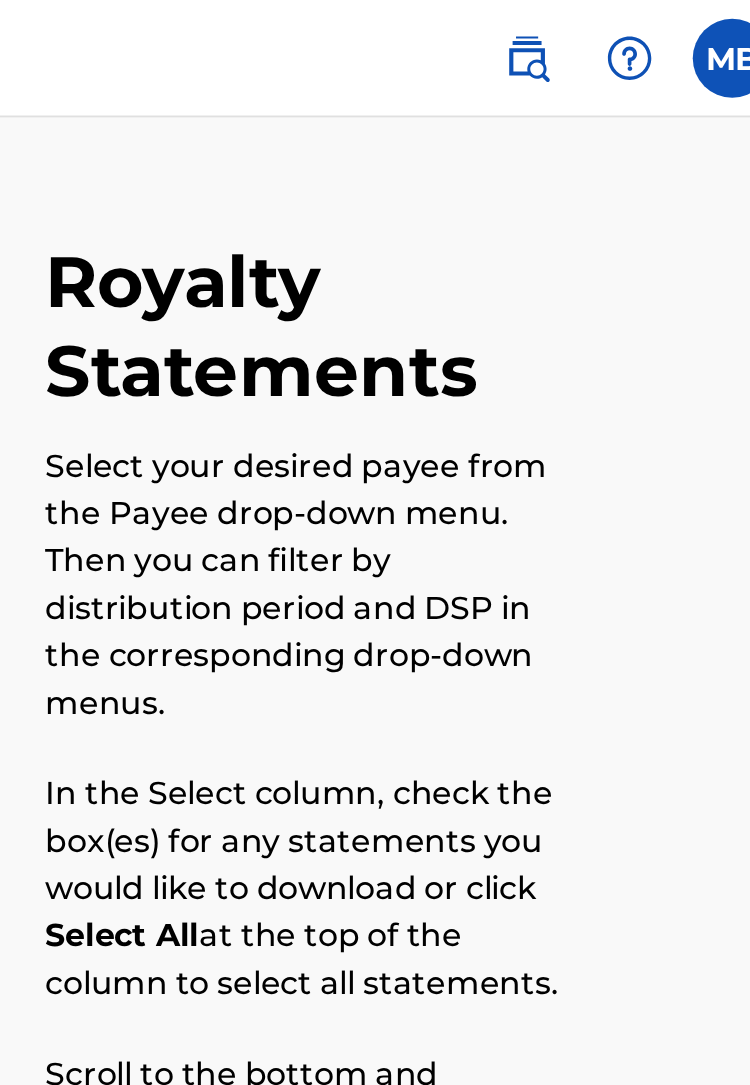 scroll, scrollTop: 0, scrollLeft: 0, axis: both 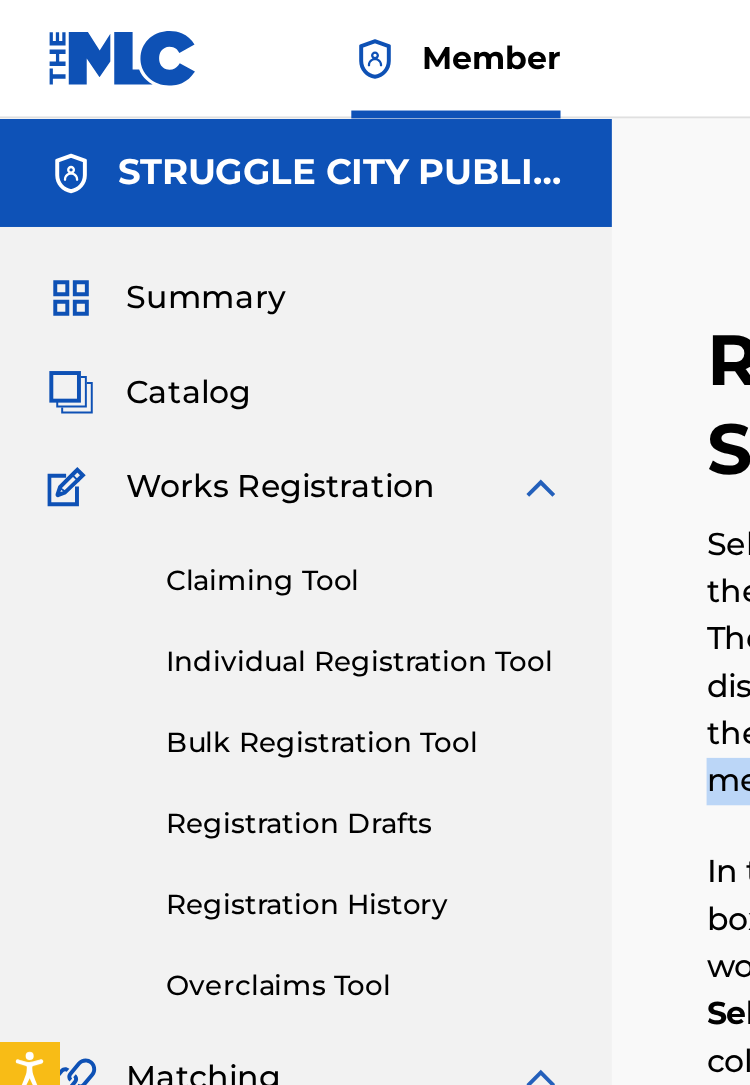 click on "Royalty Statements Select your desired payee from the Payee drop-down menu. Then you can filter by distribution period and DSP in the corresponding drop-down menus. In the Select column, check the box(es) for any statements you would like to download or click    Select All   at the top of the column to select all statements. Scroll to the bottom and click  Continue to download , then select your download options from the slide-out menu. Payee: Distribution Period: DSP: All Payee DSP Distribution Period Amount Select All No statement is available as no usage activity was reported for this time period. Please note that it takes about three payment cycles for newly submitted works data to make an impact on your statements. Continue to download" at bounding box center [530, 734] 